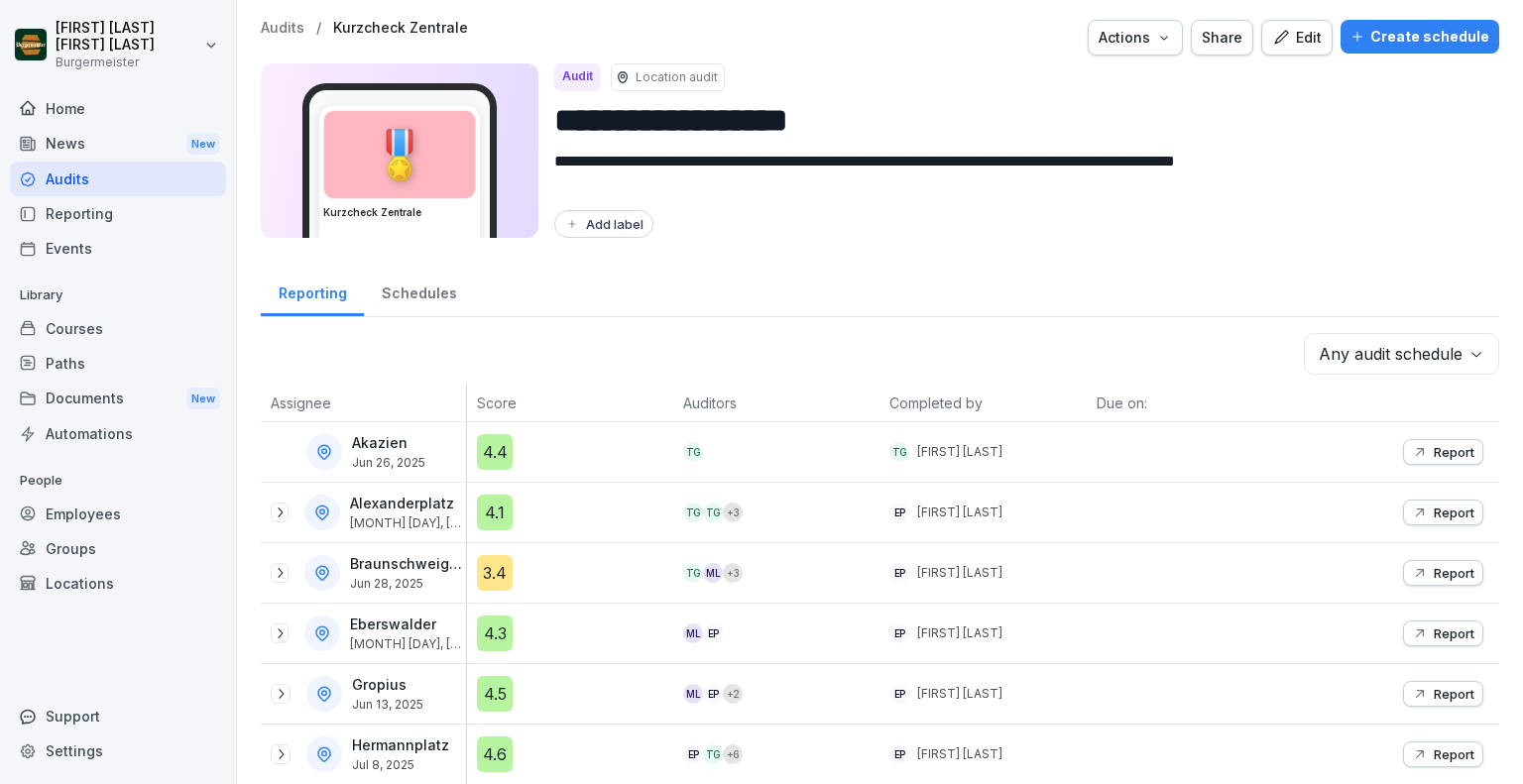 scroll, scrollTop: 0, scrollLeft: 0, axis: both 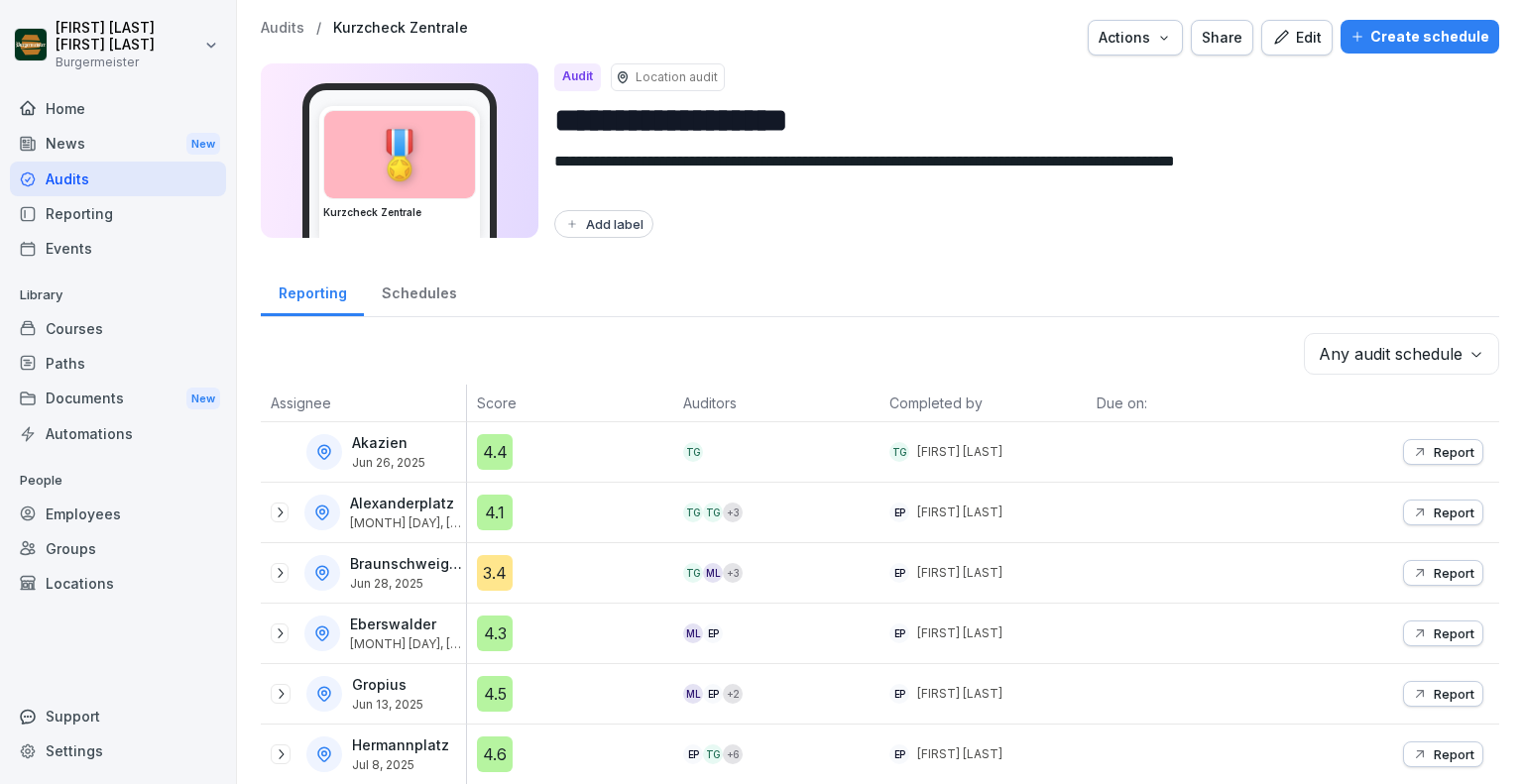 click on "Home" at bounding box center [118, 108] 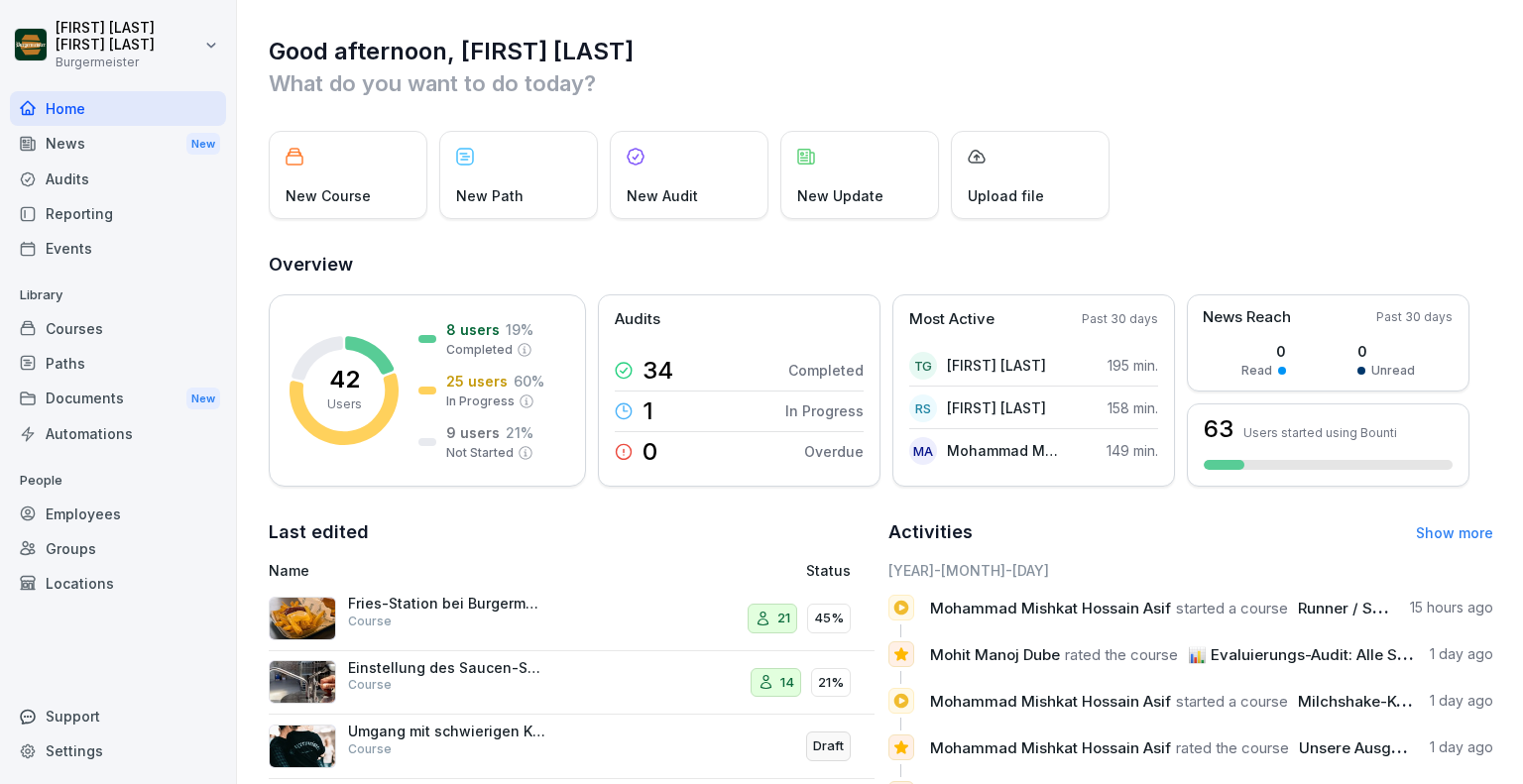 click on "Audits" at bounding box center (118, 178) 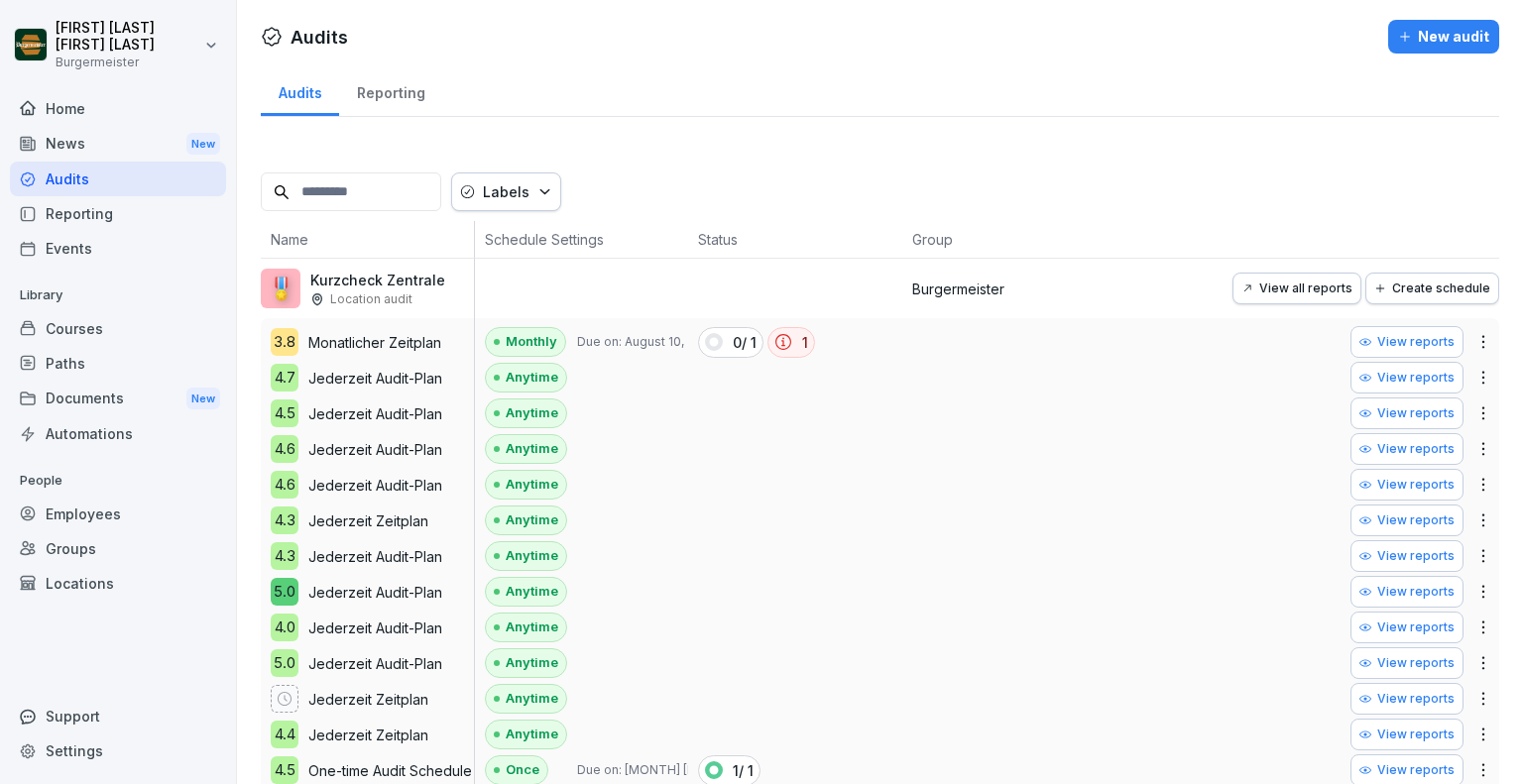 click on "News New" at bounding box center (118, 144) 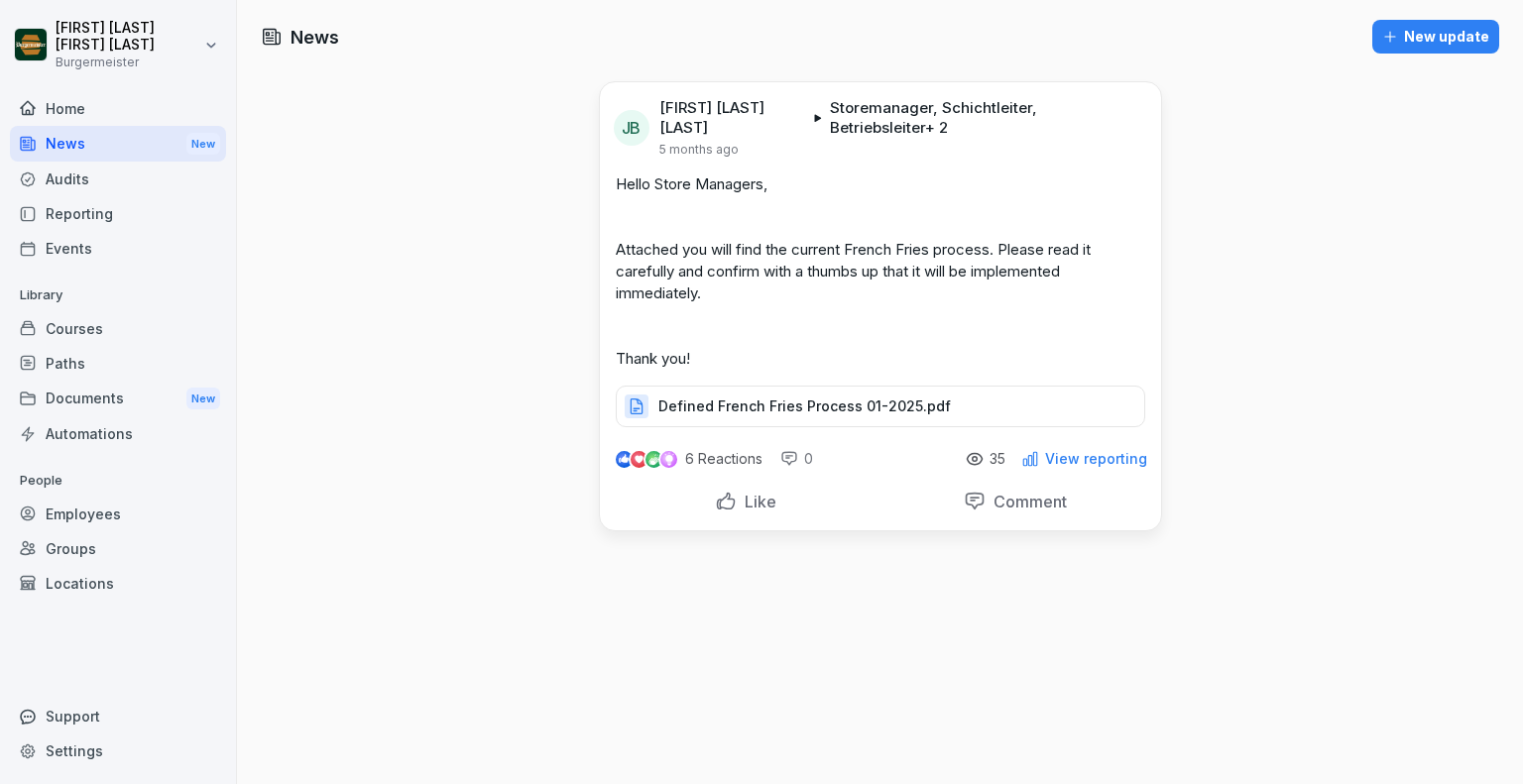 click on "Reporting" at bounding box center [118, 213] 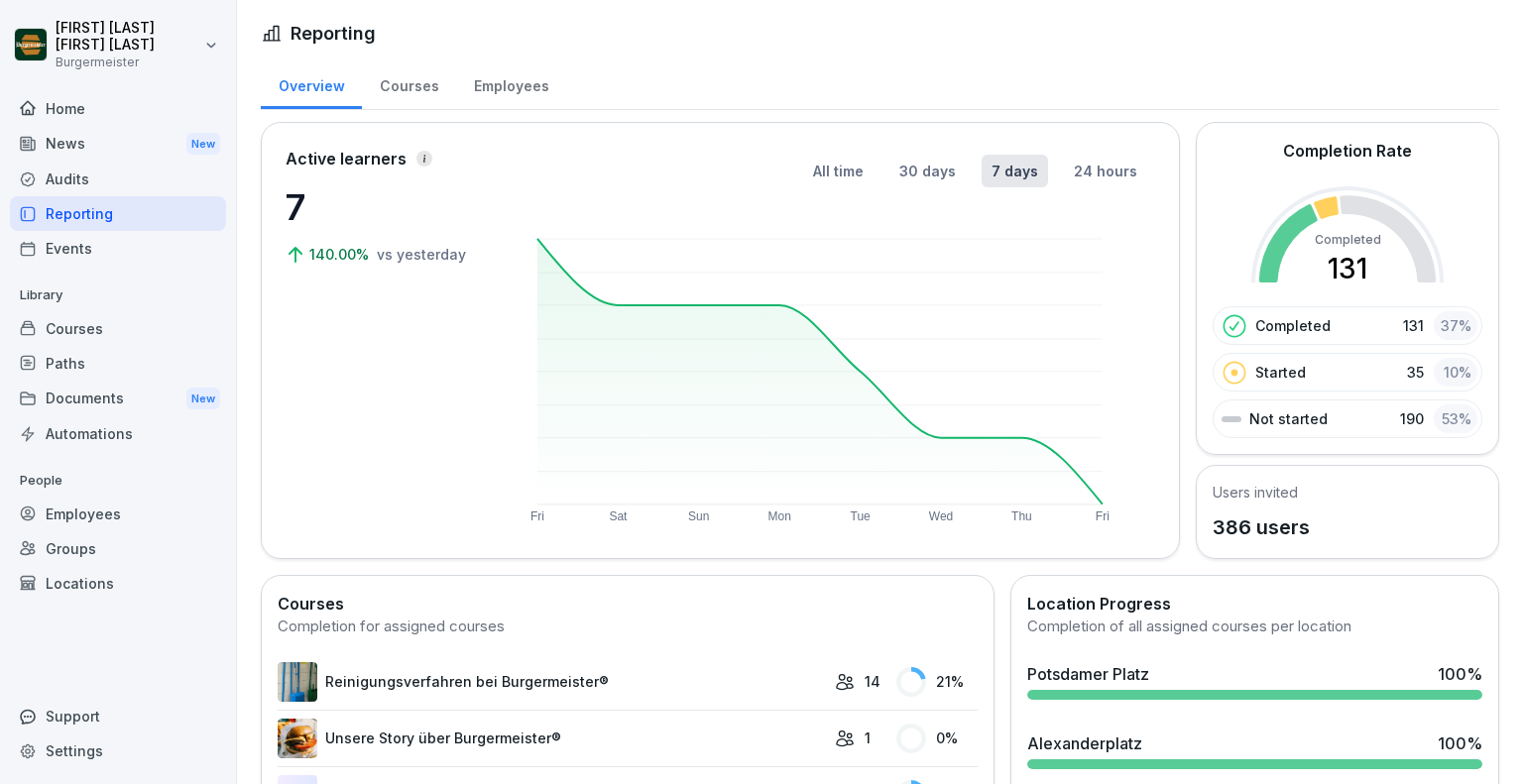 click on "Courses" at bounding box center (118, 328) 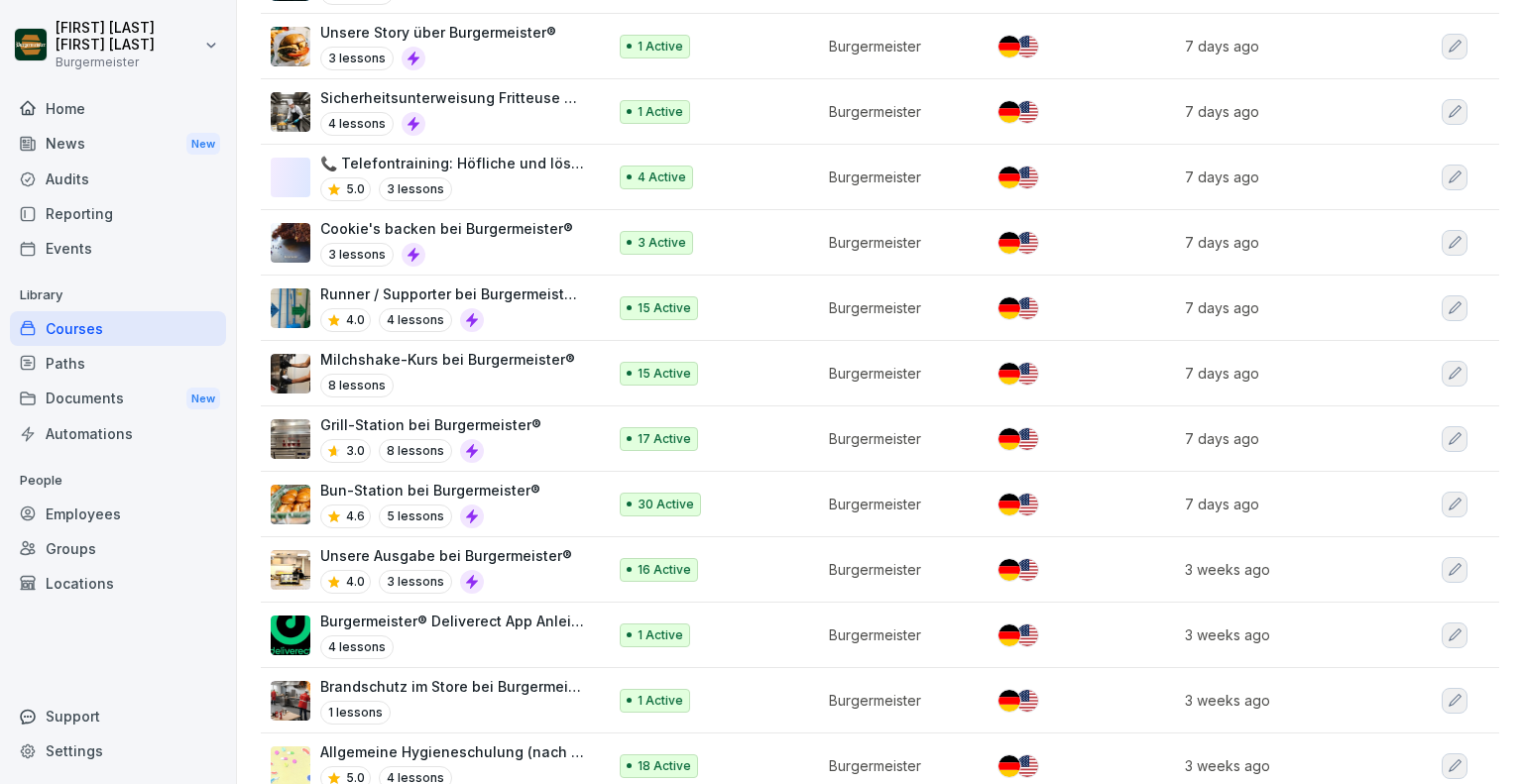 scroll, scrollTop: 456, scrollLeft: 0, axis: vertical 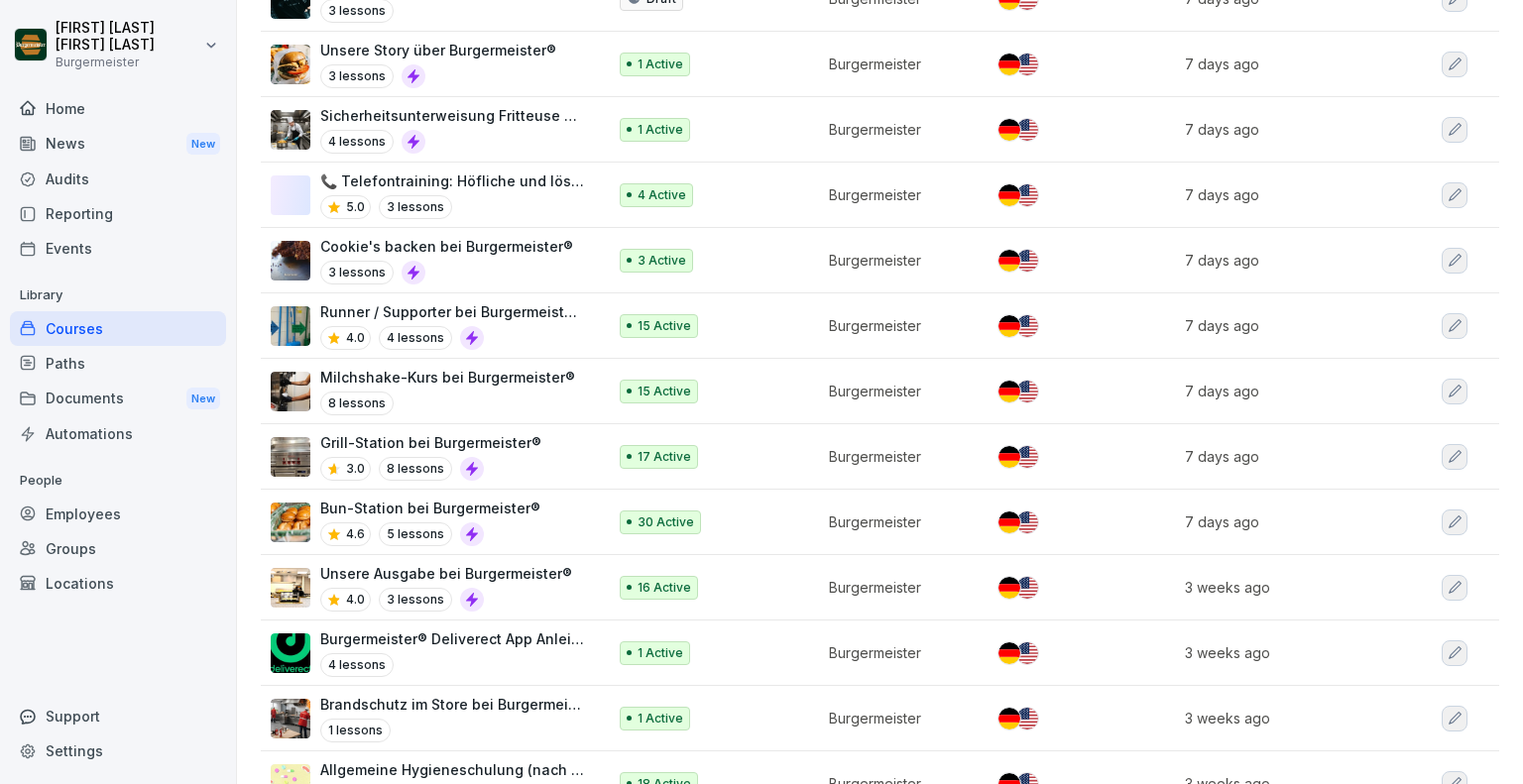 click on "3.0 8 lessons" at bounding box center (430, 469) 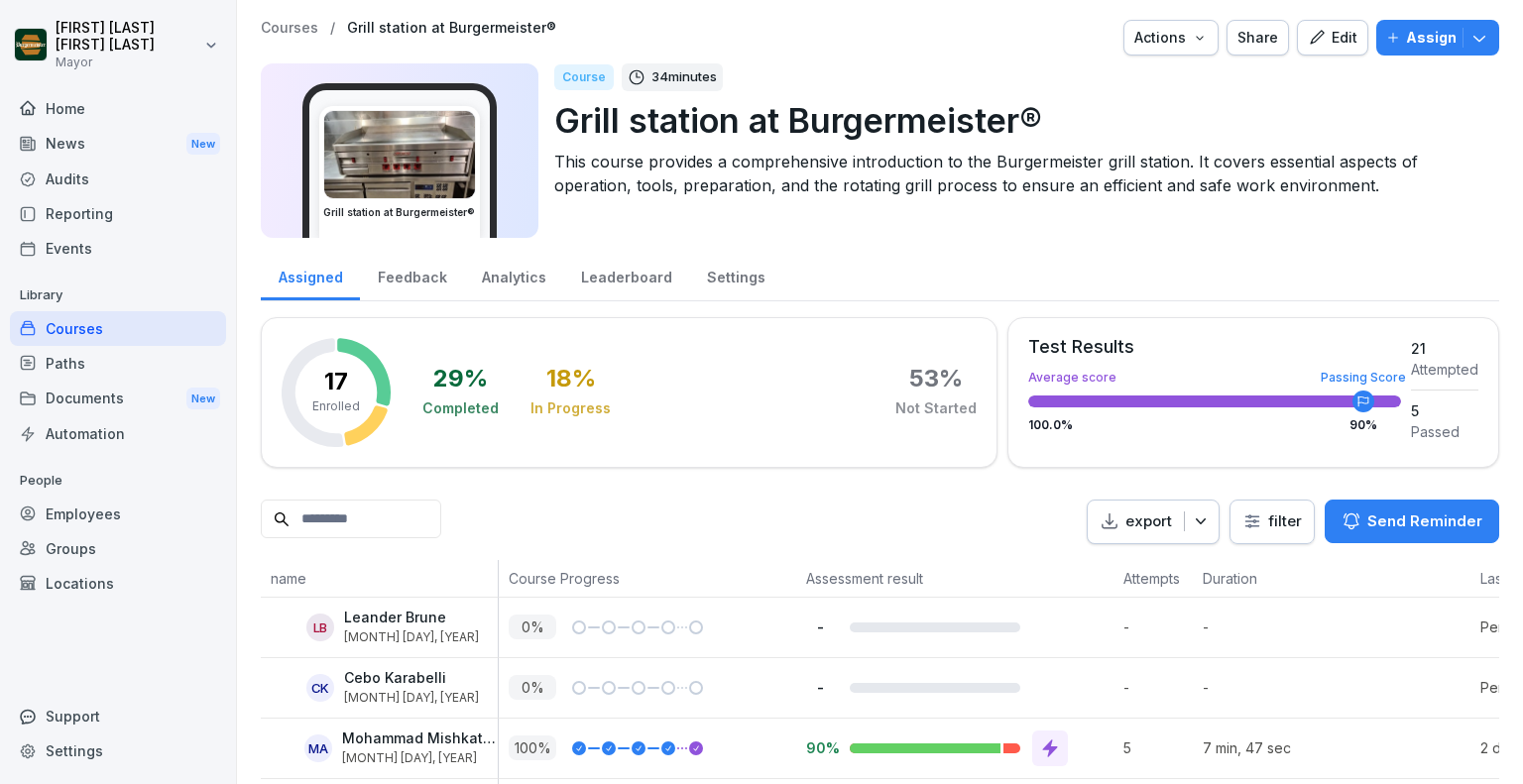 scroll, scrollTop: 0, scrollLeft: 0, axis: both 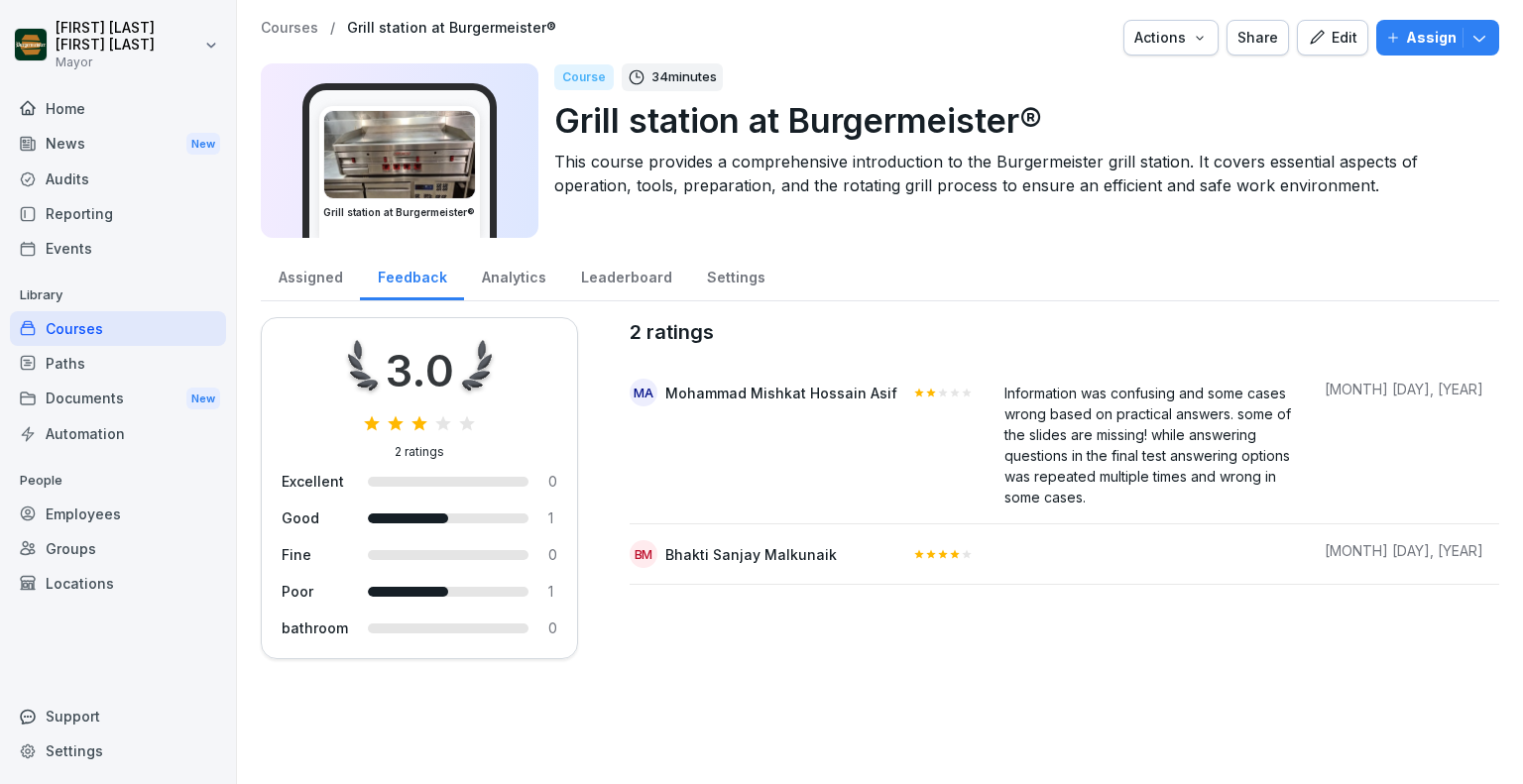click on "Analytics" at bounding box center (514, 277) 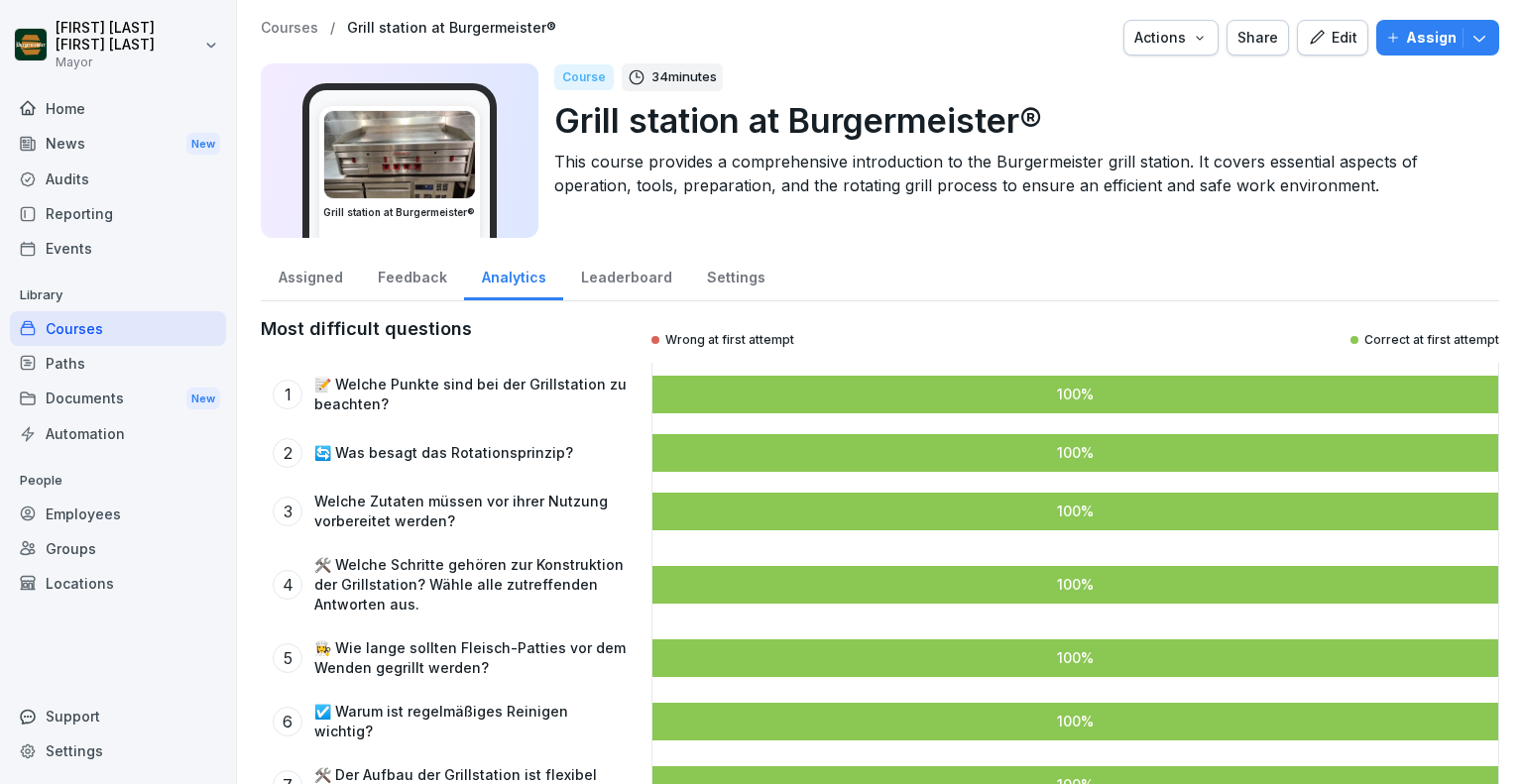 click on "Assigned" at bounding box center (310, 277) 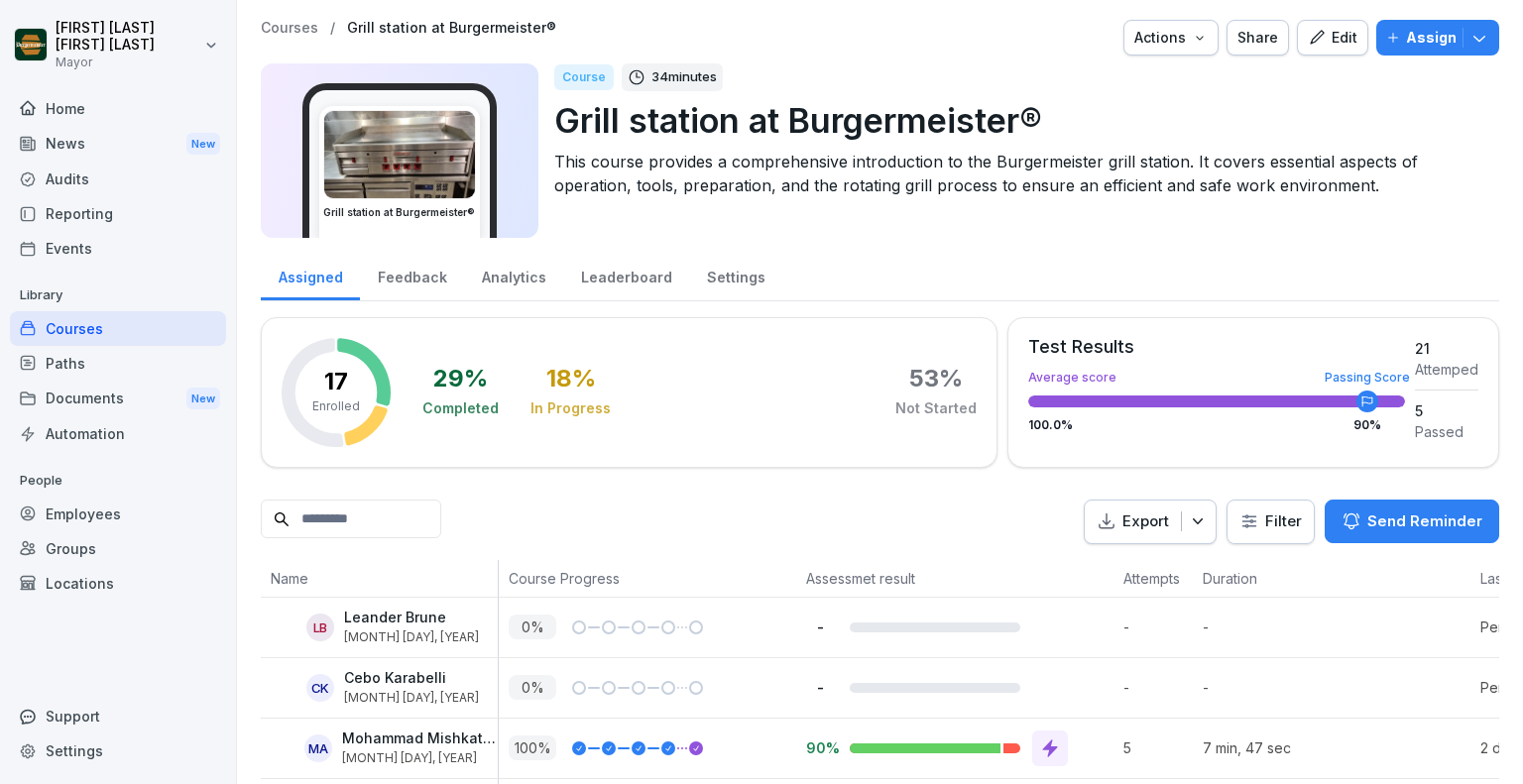 click on "Analytics" at bounding box center [514, 277] 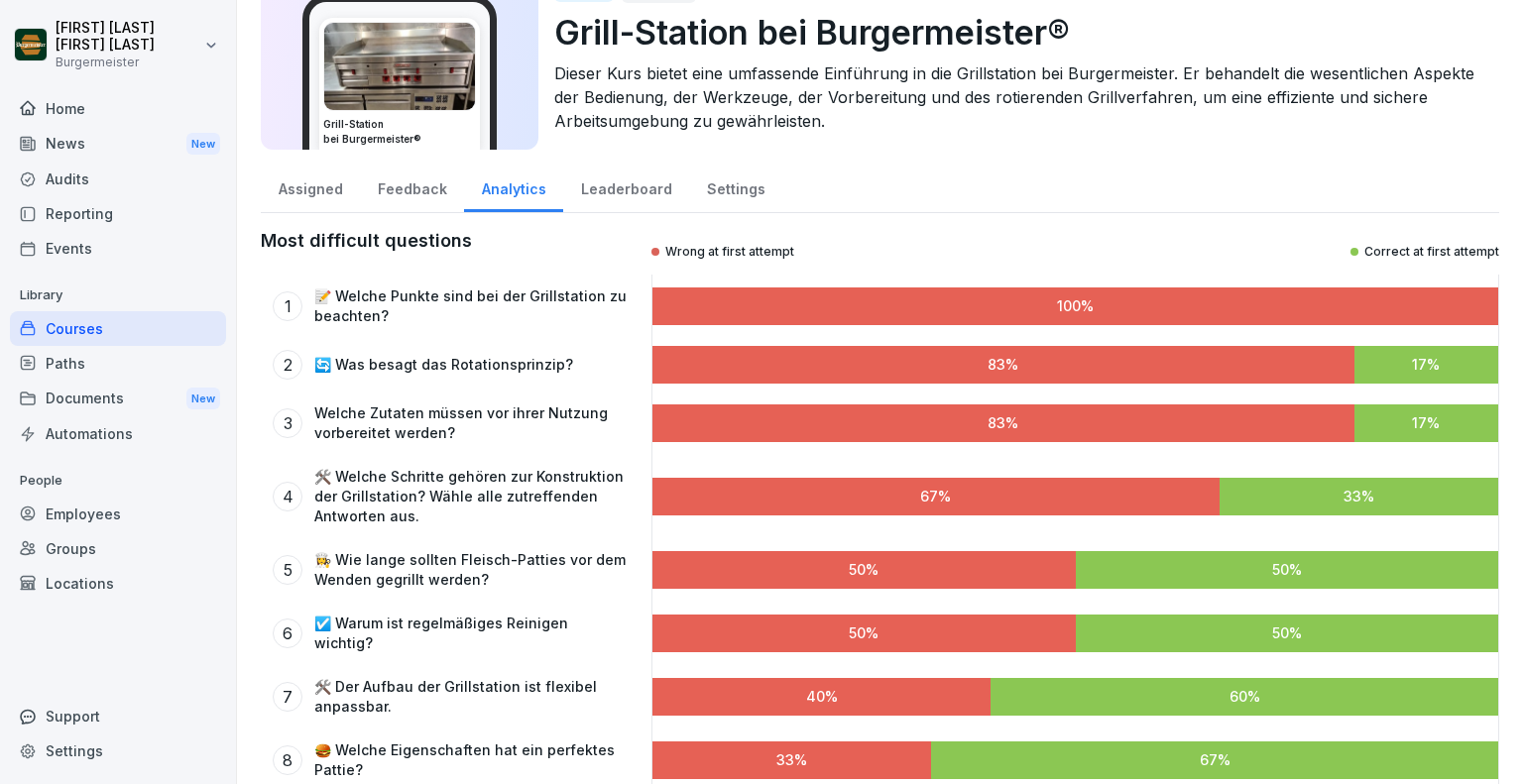 scroll, scrollTop: 0, scrollLeft: 0, axis: both 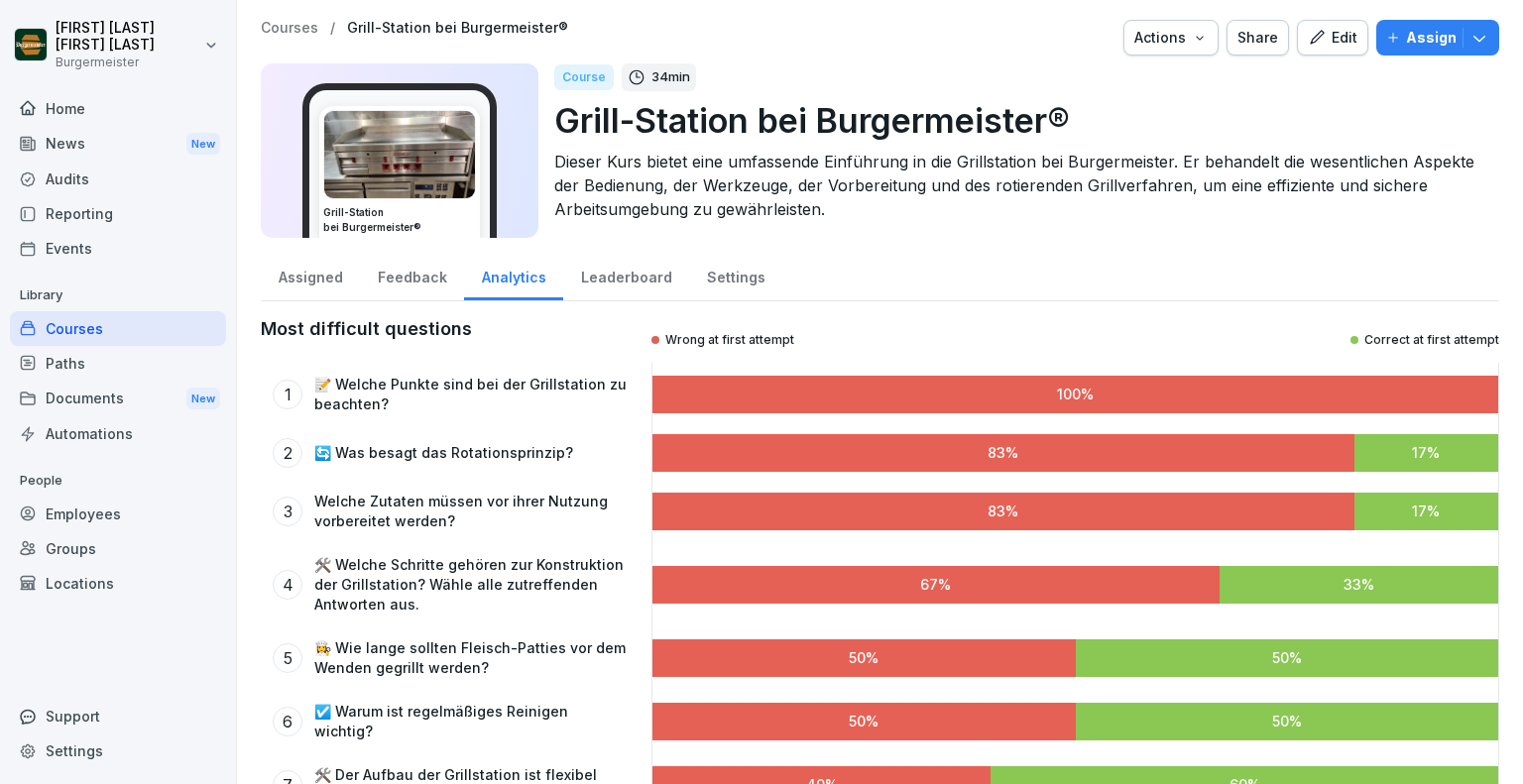 click on "Leaderboard" at bounding box center [626, 275] 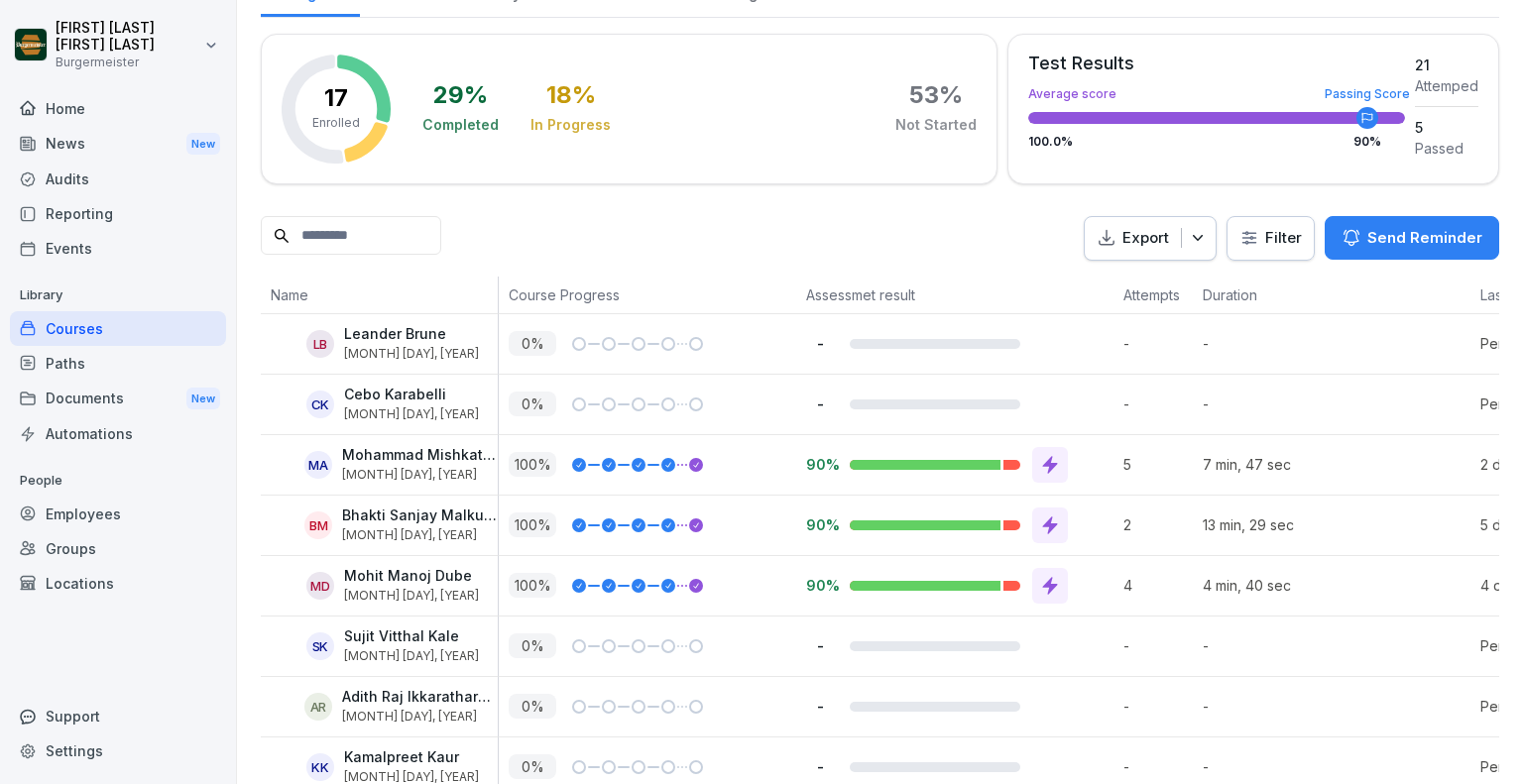 scroll, scrollTop: 0, scrollLeft: 0, axis: both 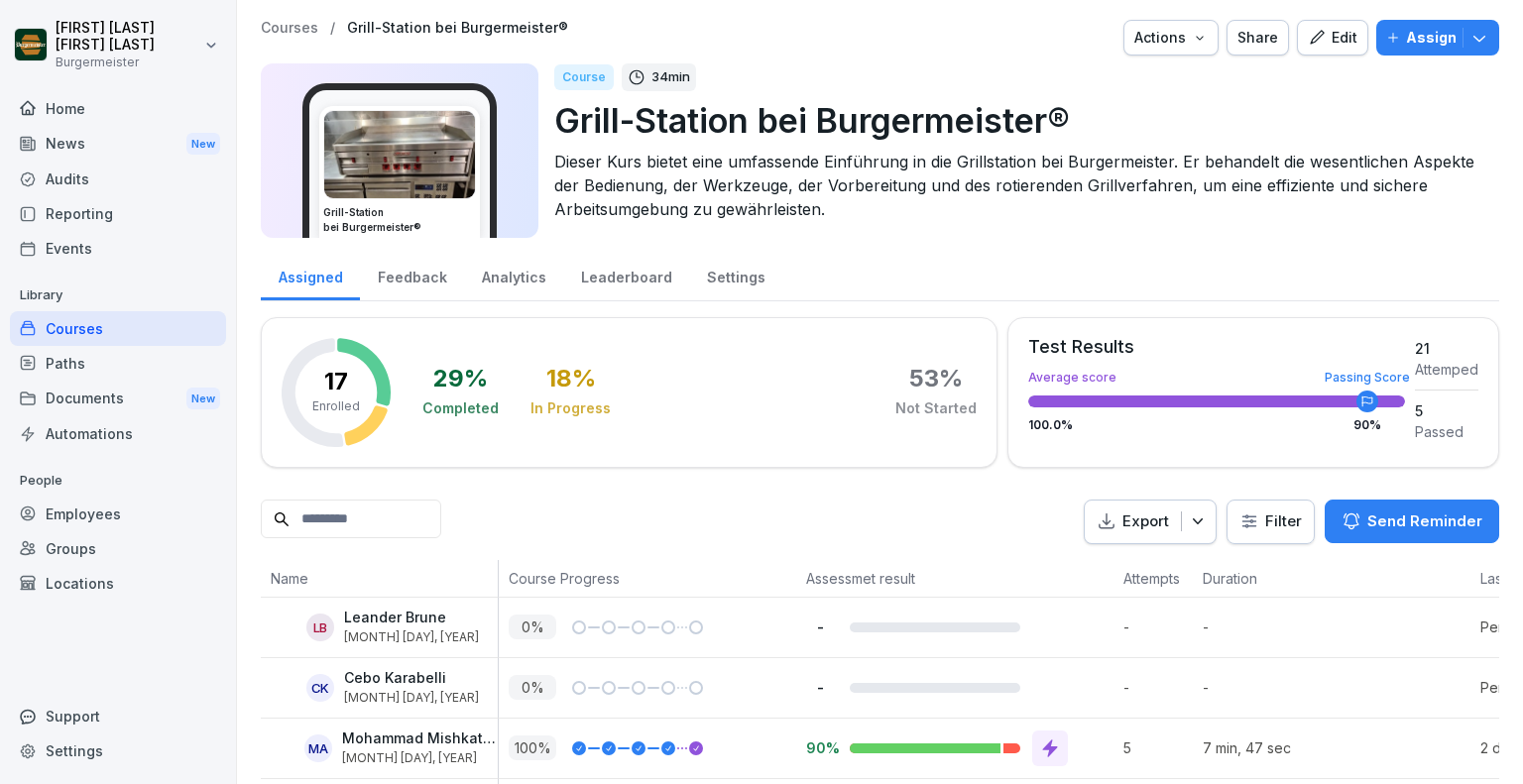 click on "Actions" at bounding box center (1171, 38) 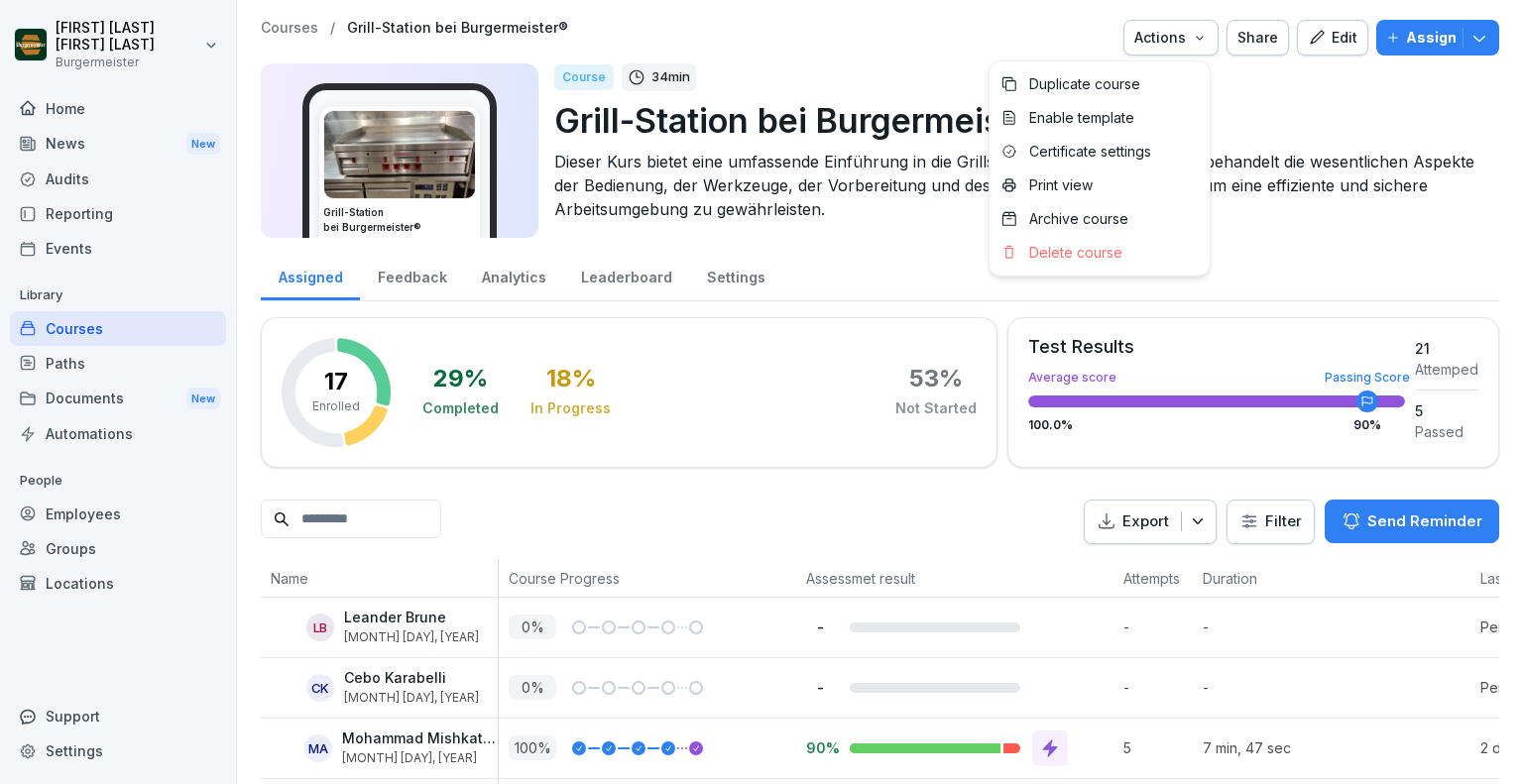 click on "Juan Jose   Leonardi Gonzalez Burgermeister Home News New Audits Reporting Events Library Courses Paths Documents New Automations People Employees Groups Locations Support Settings Courses / Grill-Station bei Burgermeister® Actions   Share Edit Assign Grill-Station bei Burgermeister® Course 34  min Grill-Station bei Burgermeister® Dieser Kurs bietet eine umfassende Einführung in die Grillstation bei Burgermeister. Er behandelt die wesentlichen Aspekte der Bedienung, der Werkzeuge, der Vorbereitung und des rotierenden Grillverfahren, um eine effiziente und sichere Arbeitsumgebung zu gewährleisten. Assigned Feedback Analytics Leaderboard Settings 17 Enrolled 29 % Completed 18 % In Progress 53 % Not Started Test Results Average score Passing Score 100.0 % 90 % 21 Attemped 5 Passed Export Filter Send Reminder Name Course Progress Assessmet result Attempts Duration Last Activity LB Leander Brune Jun 24, 2025 0 % - - - Pending CK Cebo Karabelli Jun 21, 2025 0 % - - - Pending MA Mohammad Mishkat Hossain Asif %" at bounding box center [762, 392] 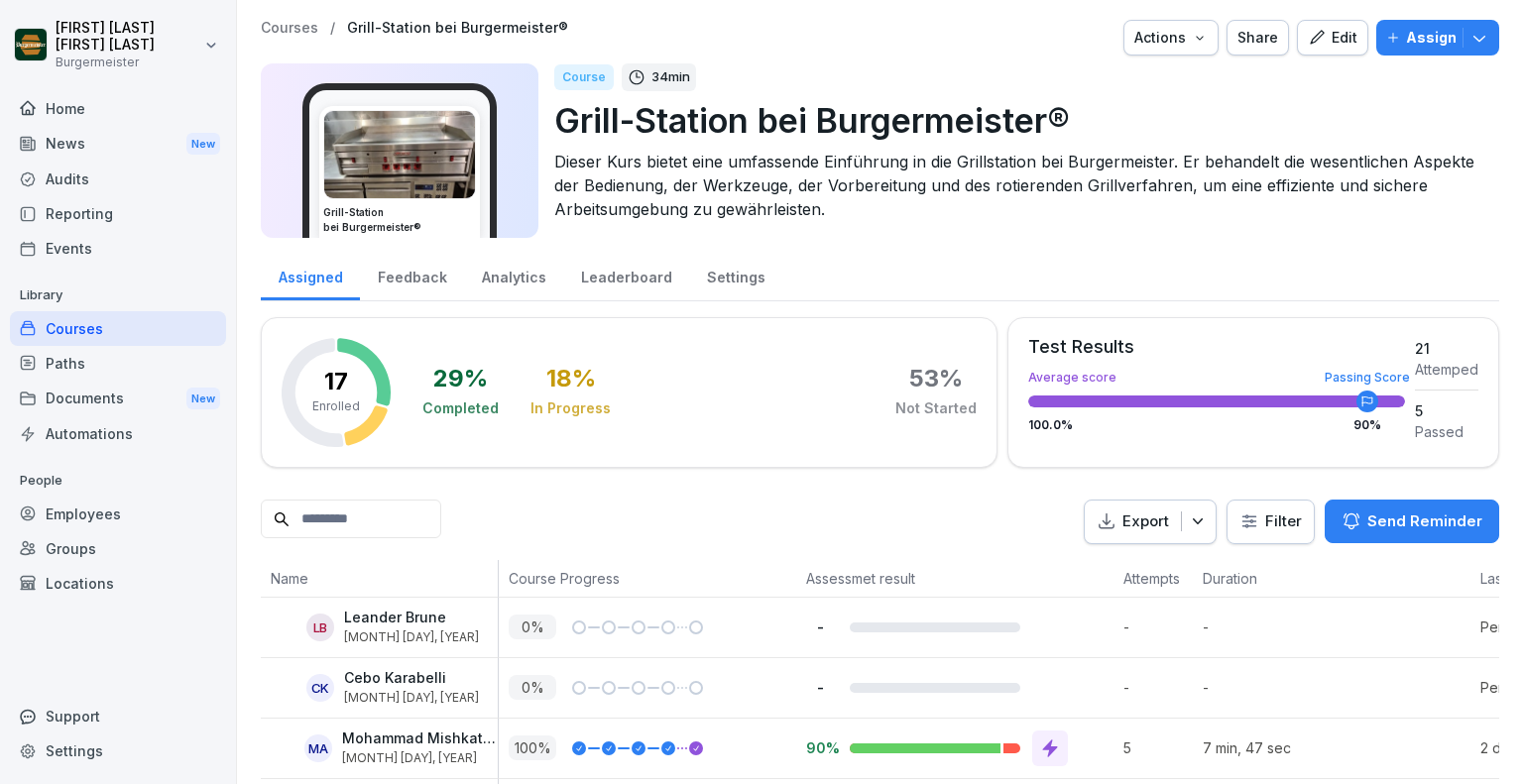 click on "Edit" at bounding box center (1333, 38) 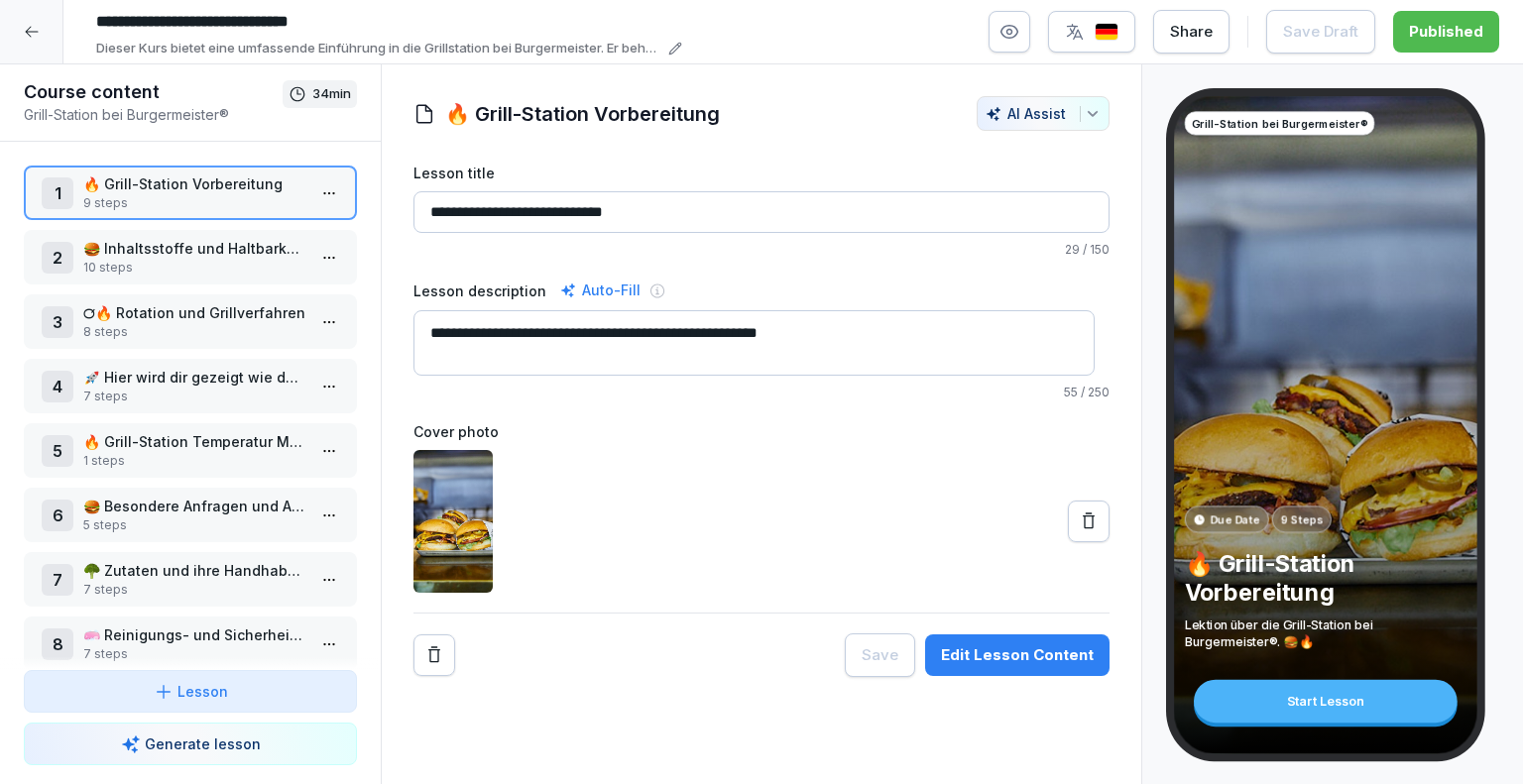 click on "🍔 Inhaltsstoffe und Haltbarkeitsdauer" at bounding box center [194, 248] 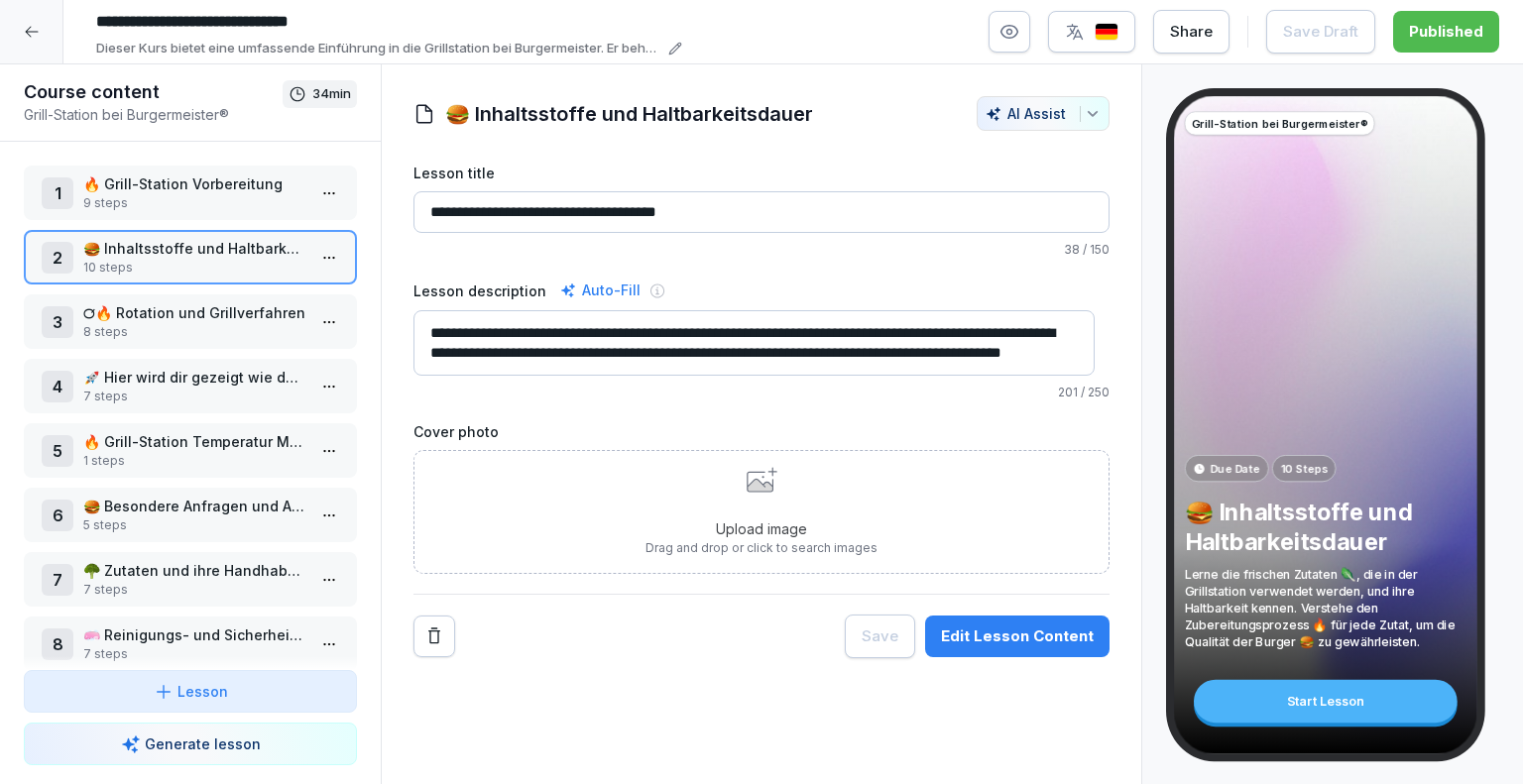scroll, scrollTop: 0, scrollLeft: 0, axis: both 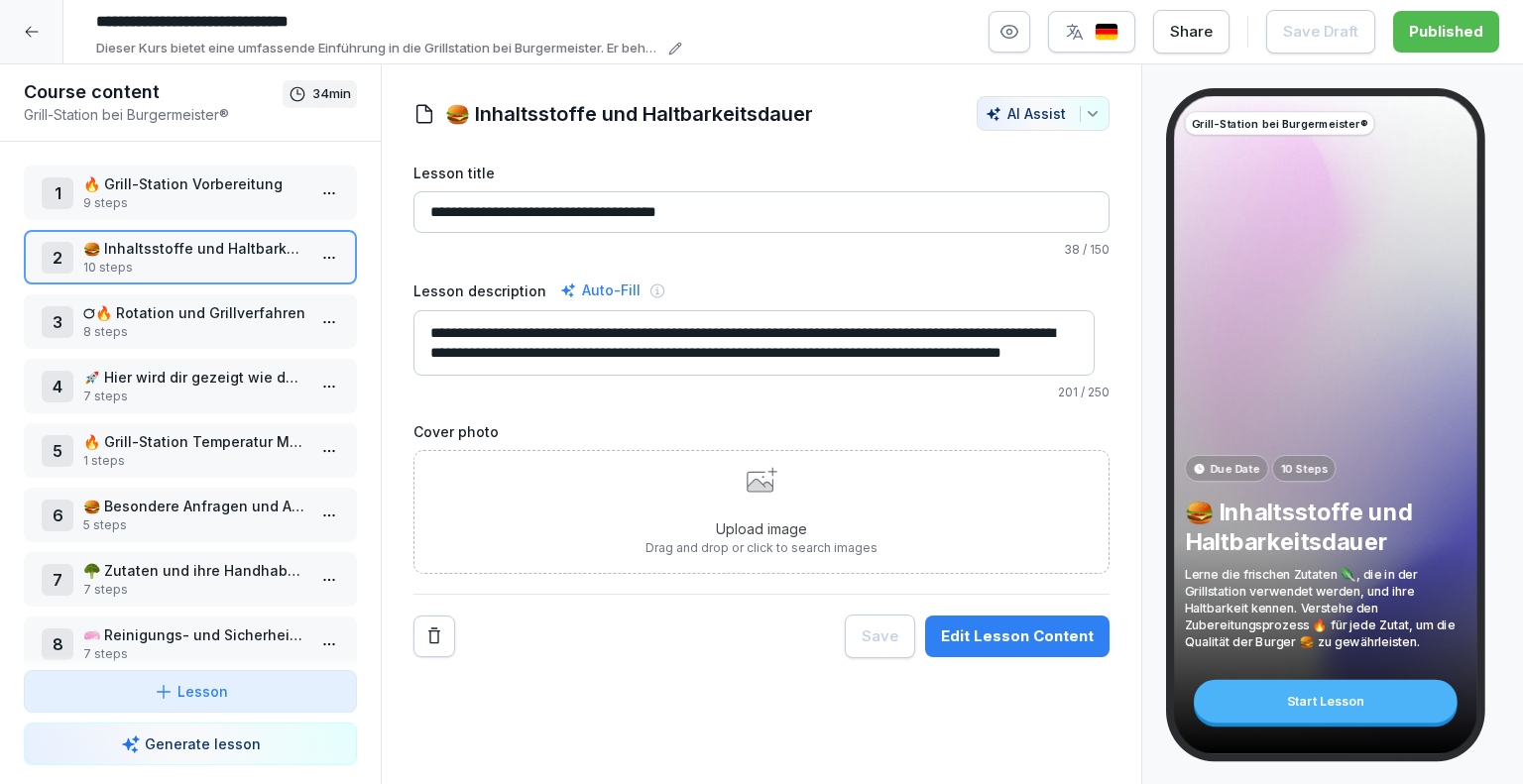 click on "8 steps" at bounding box center (194, 332) 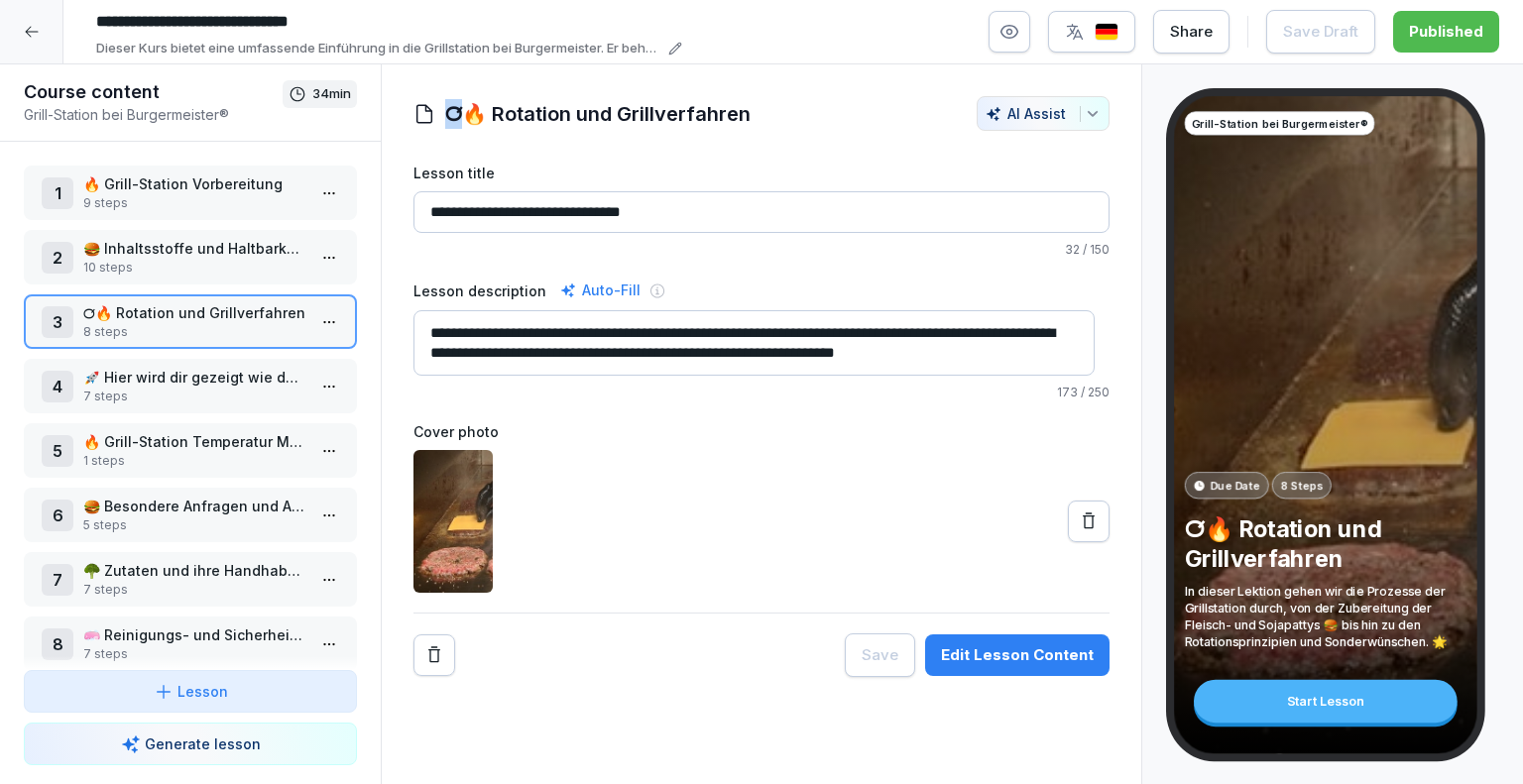 drag, startPoint x: 444, startPoint y: 114, endPoint x: 456, endPoint y: 116, distance: 12.165525 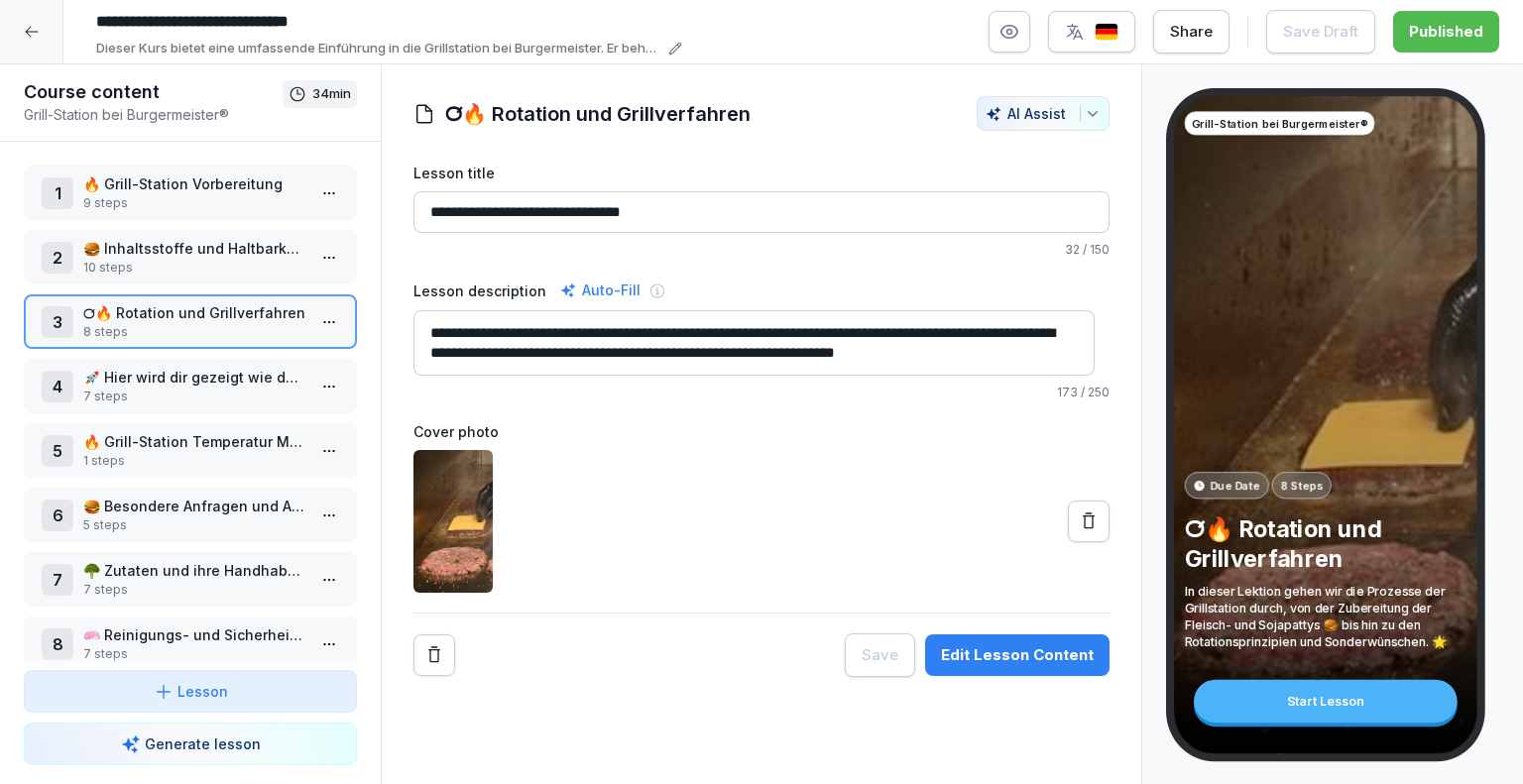 click on "**********" at bounding box center (762, 387) 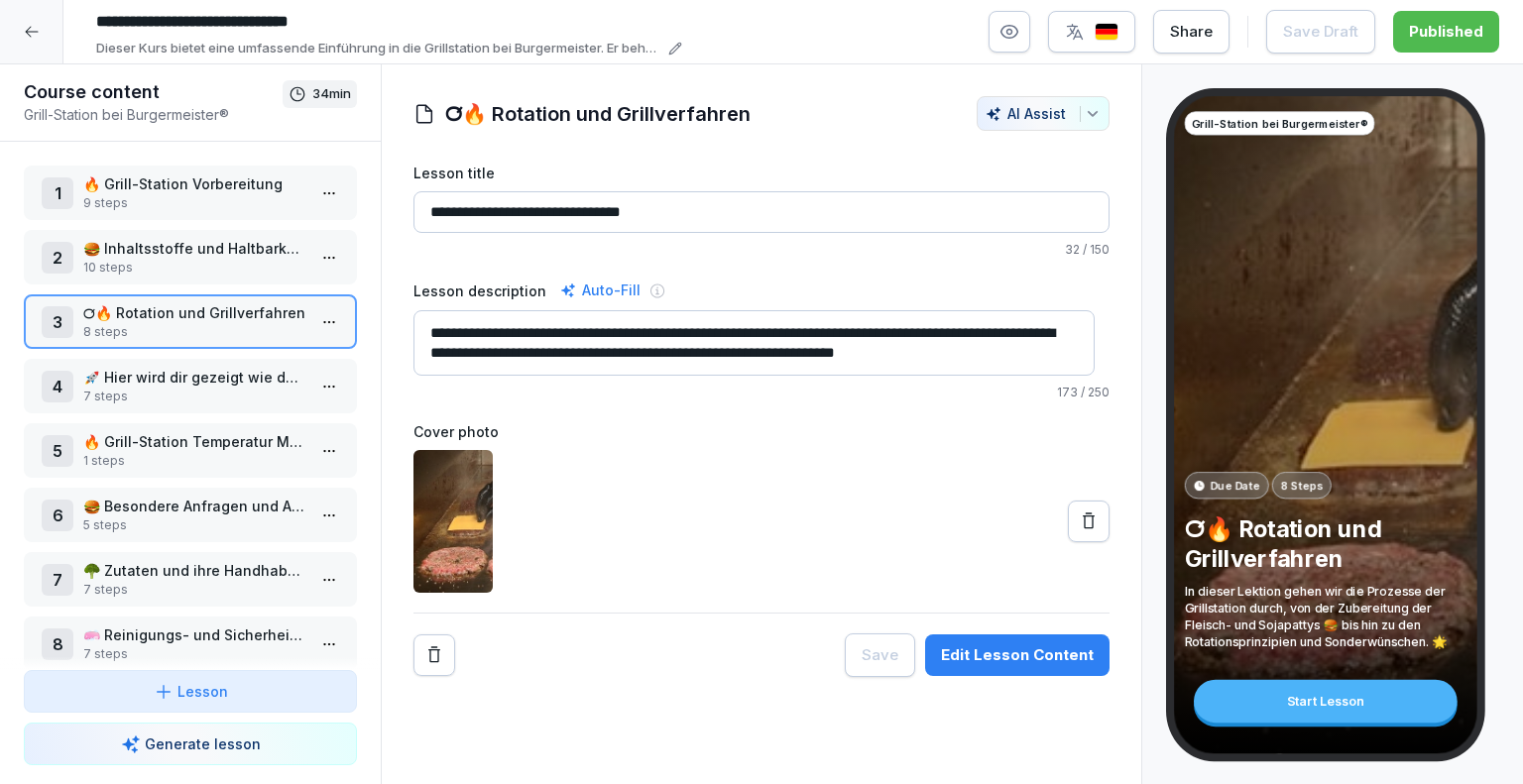 click on "🚀 Hier wird dir gezeigt wie du deine Produkte Vorbereitest" at bounding box center (194, 377) 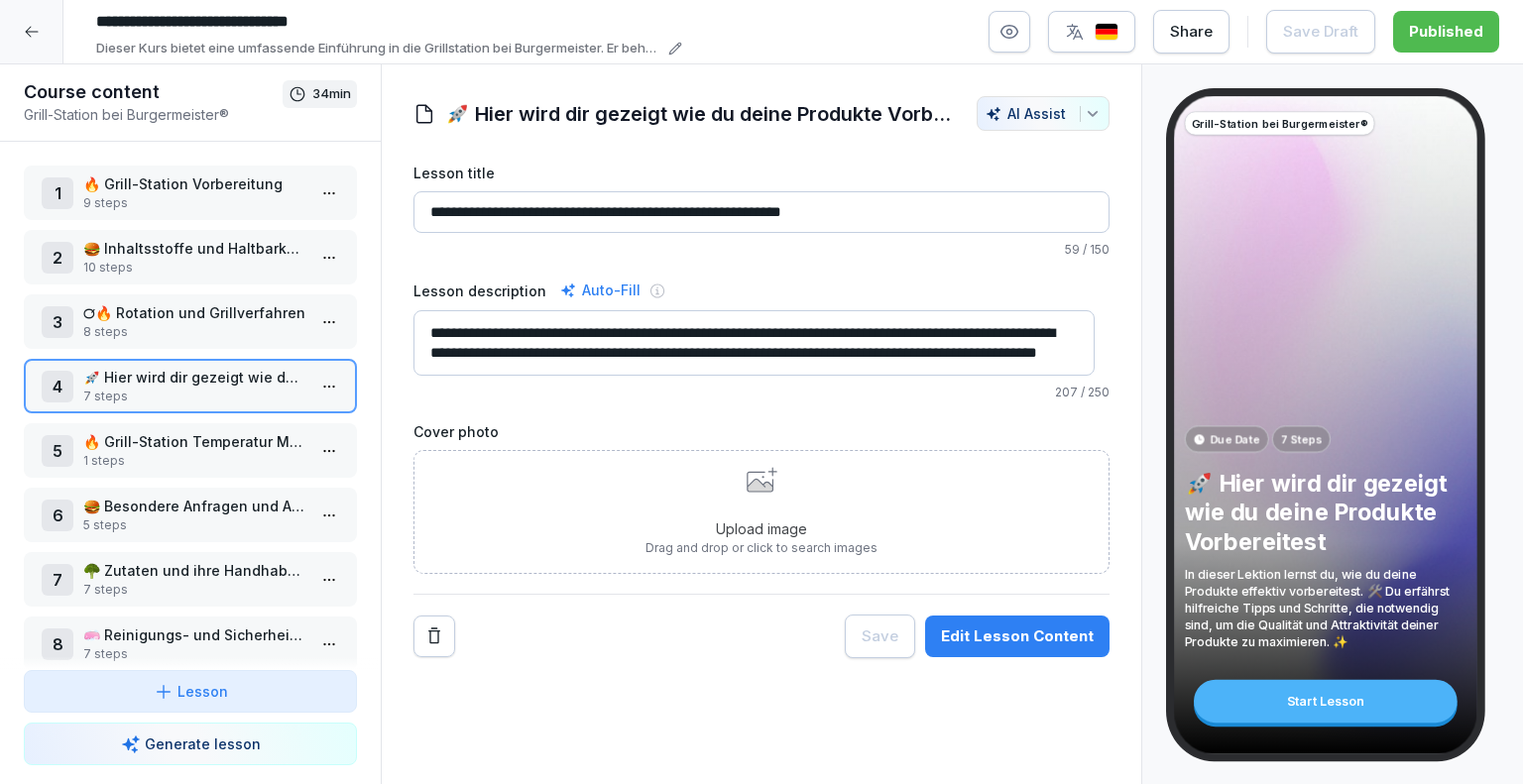 click on "1 steps" at bounding box center (194, 461) 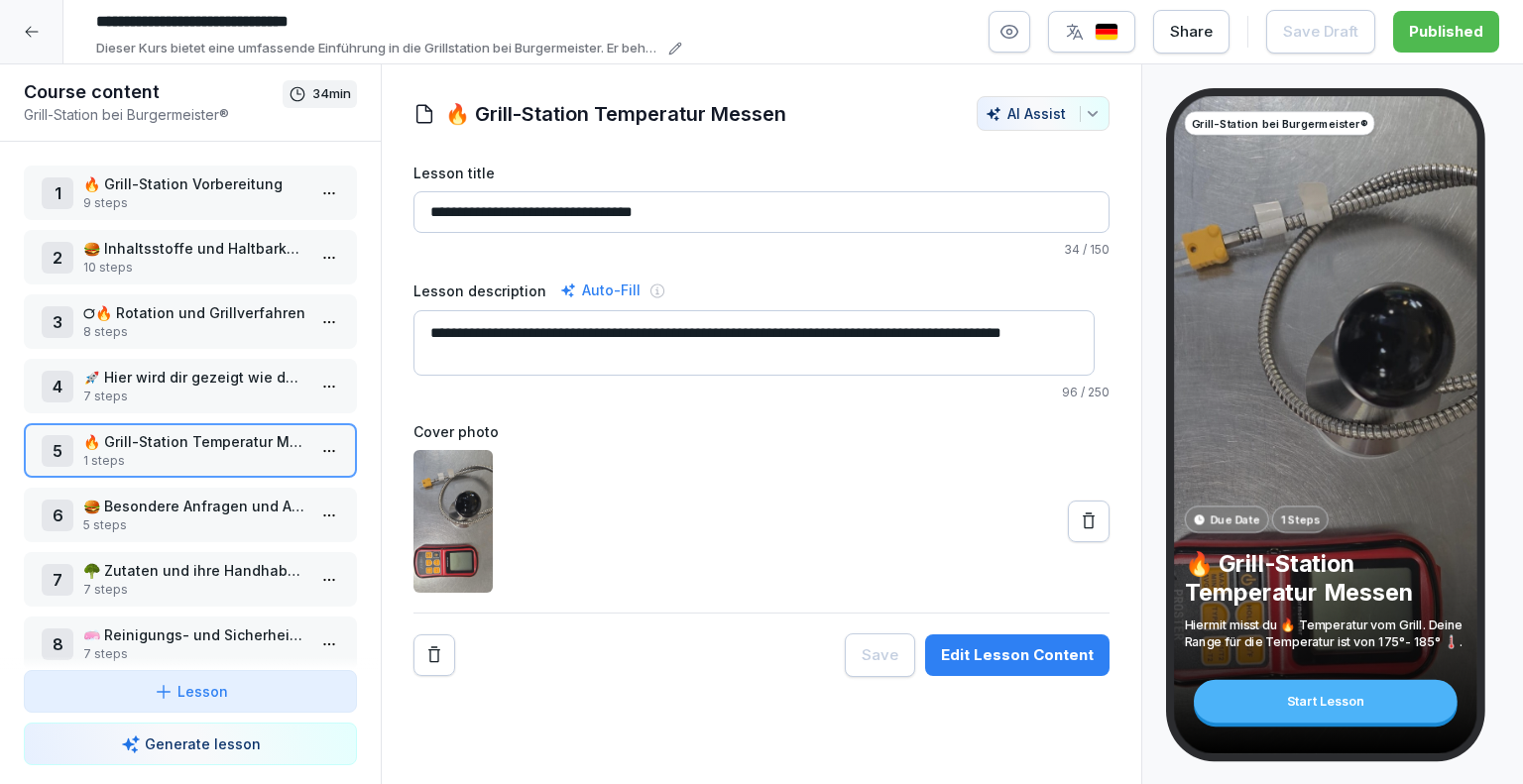 click on "5 steps" at bounding box center [194, 525] 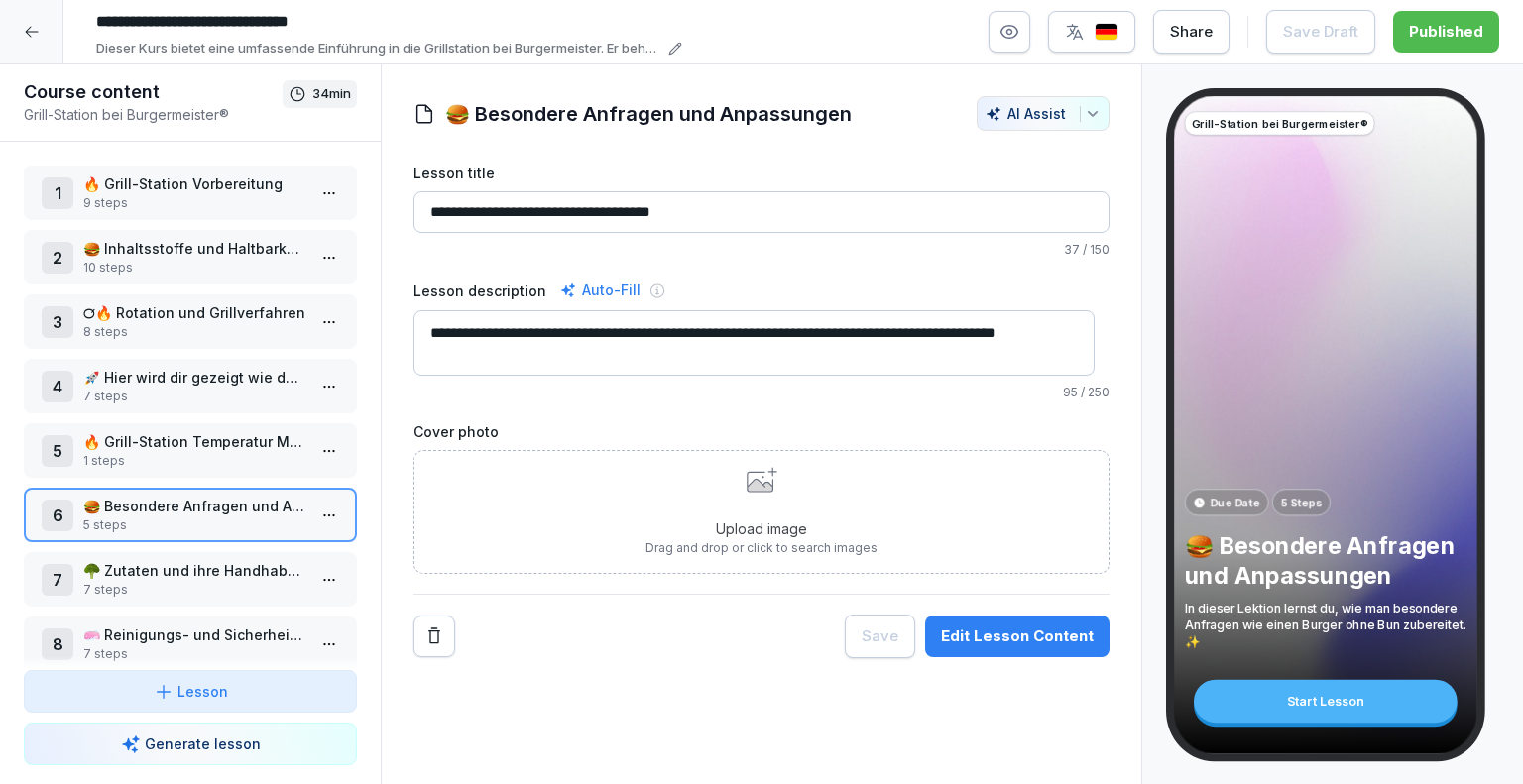 scroll, scrollTop: 95, scrollLeft: 0, axis: vertical 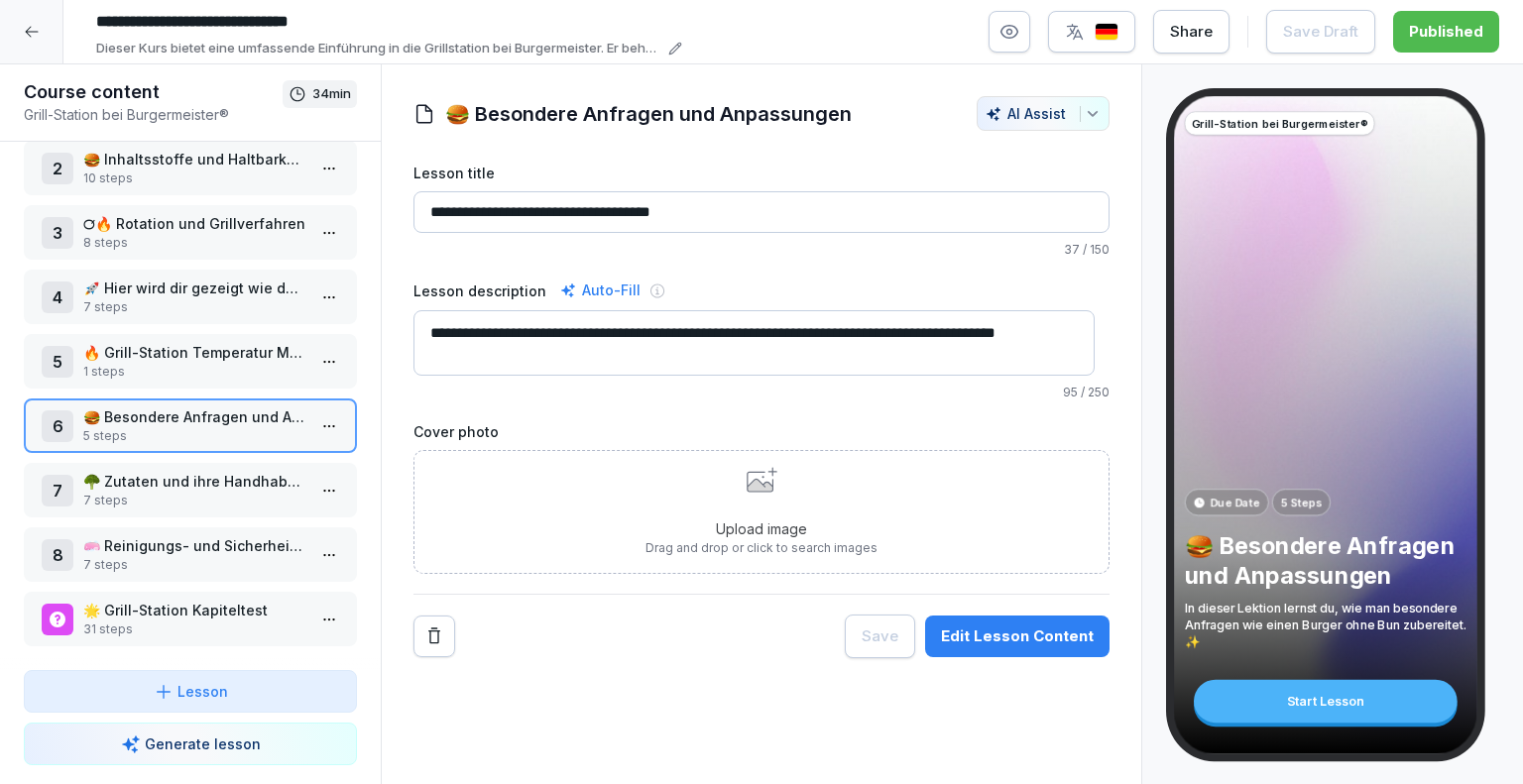 click on "7 steps" at bounding box center [194, 501] 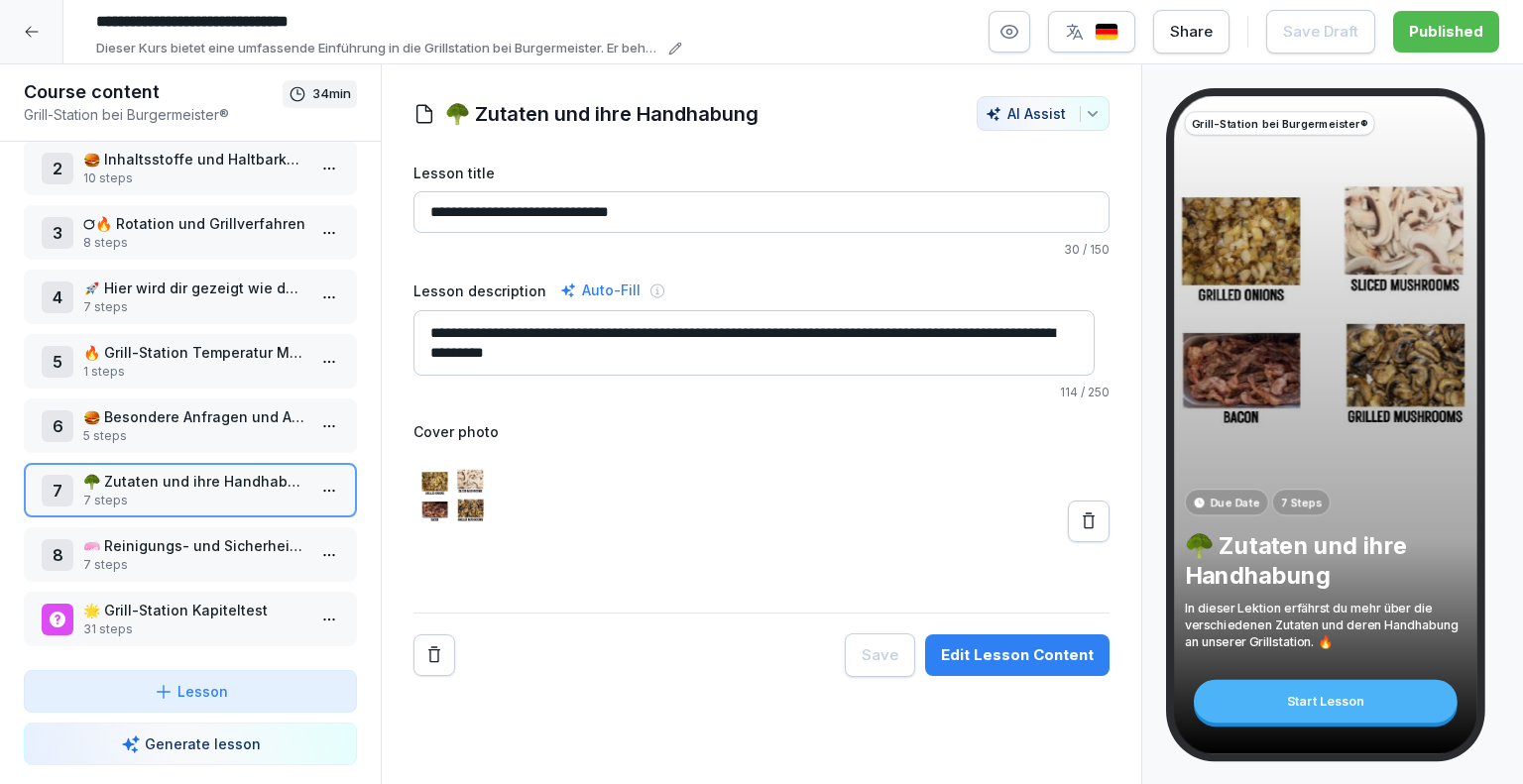click on "7 steps" at bounding box center (194, 565) 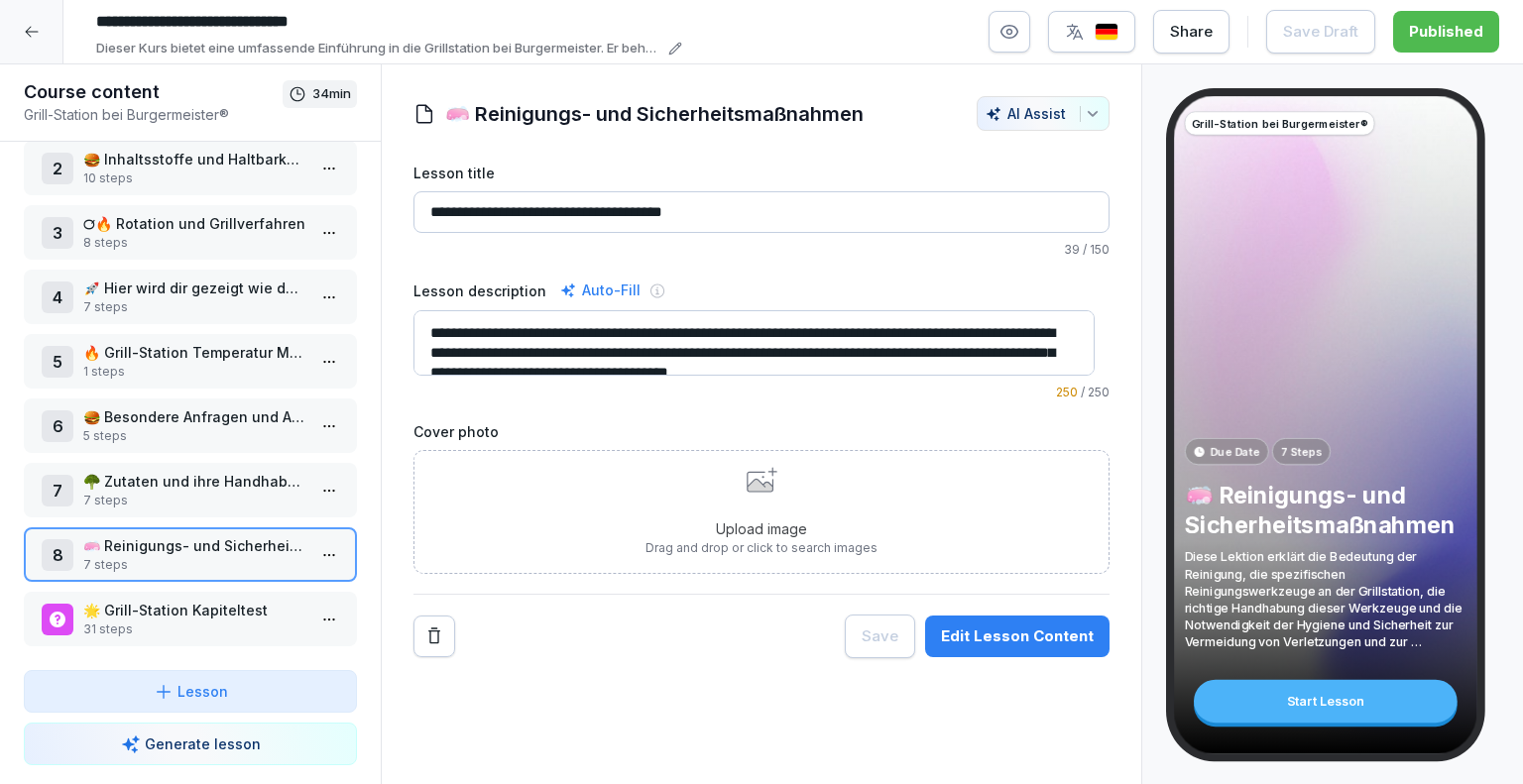 scroll, scrollTop: 40, scrollLeft: 0, axis: vertical 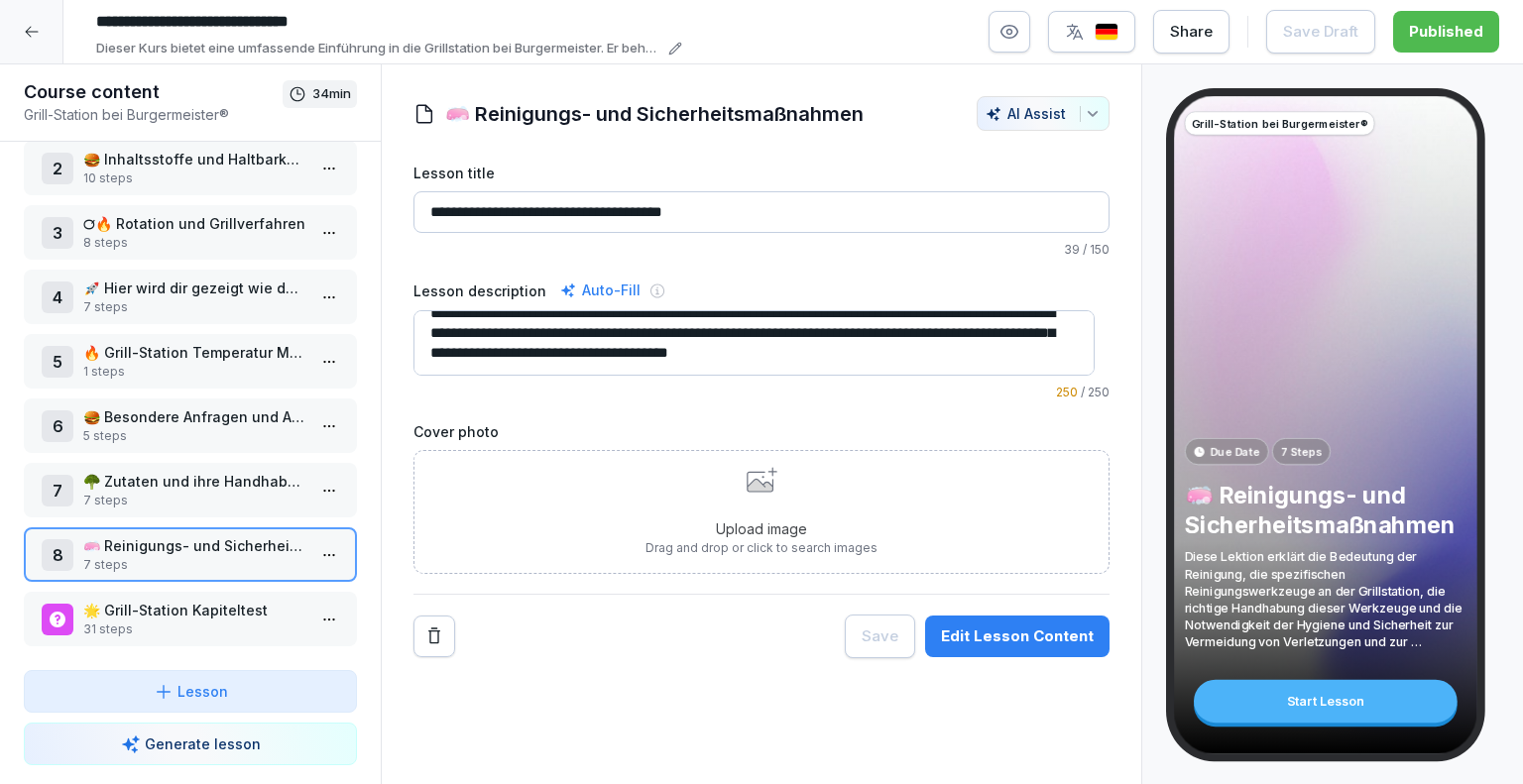 click on "🌟 Grill-Station Kapiteltest" at bounding box center (194, 610) 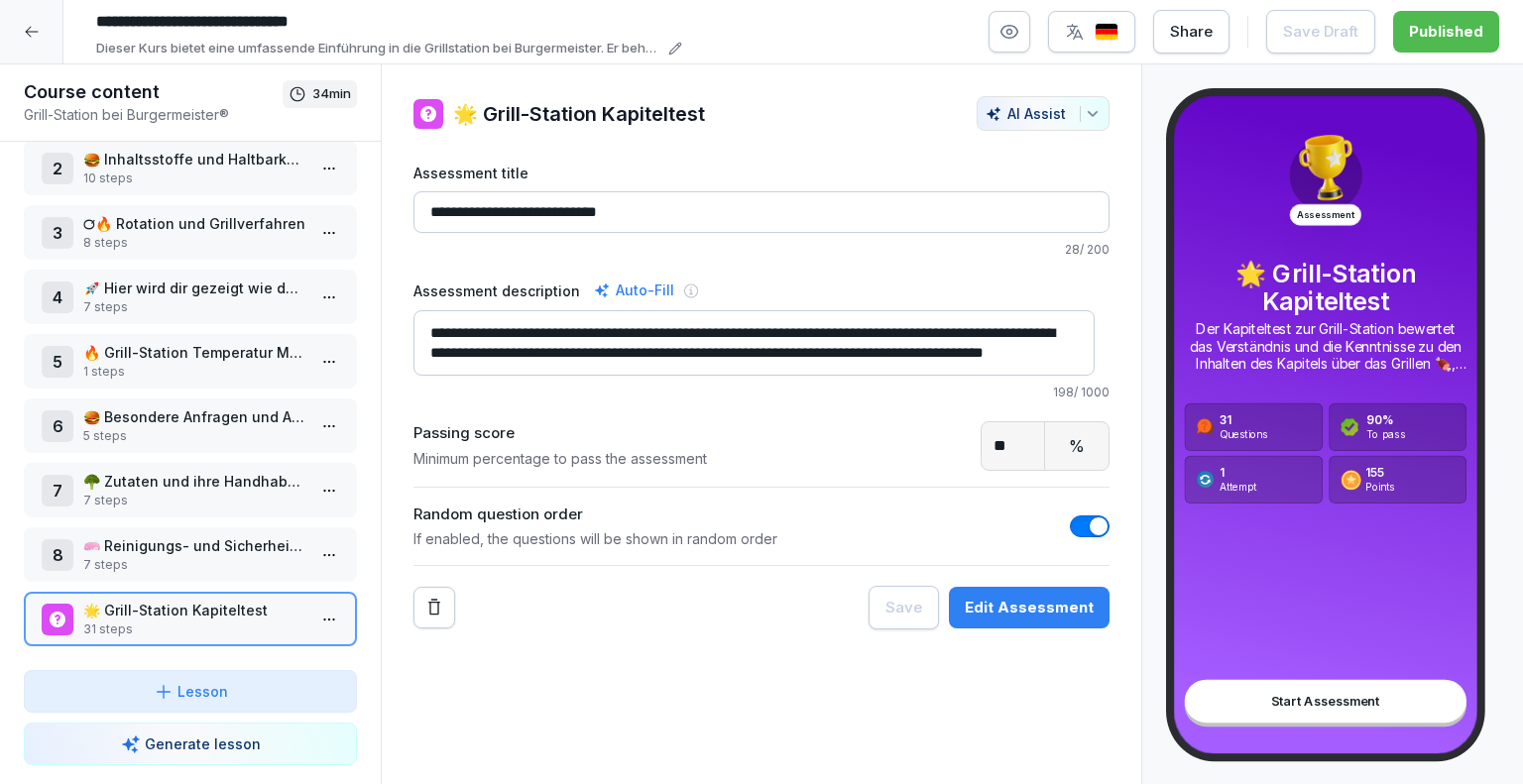 scroll, scrollTop: 20, scrollLeft: 0, axis: vertical 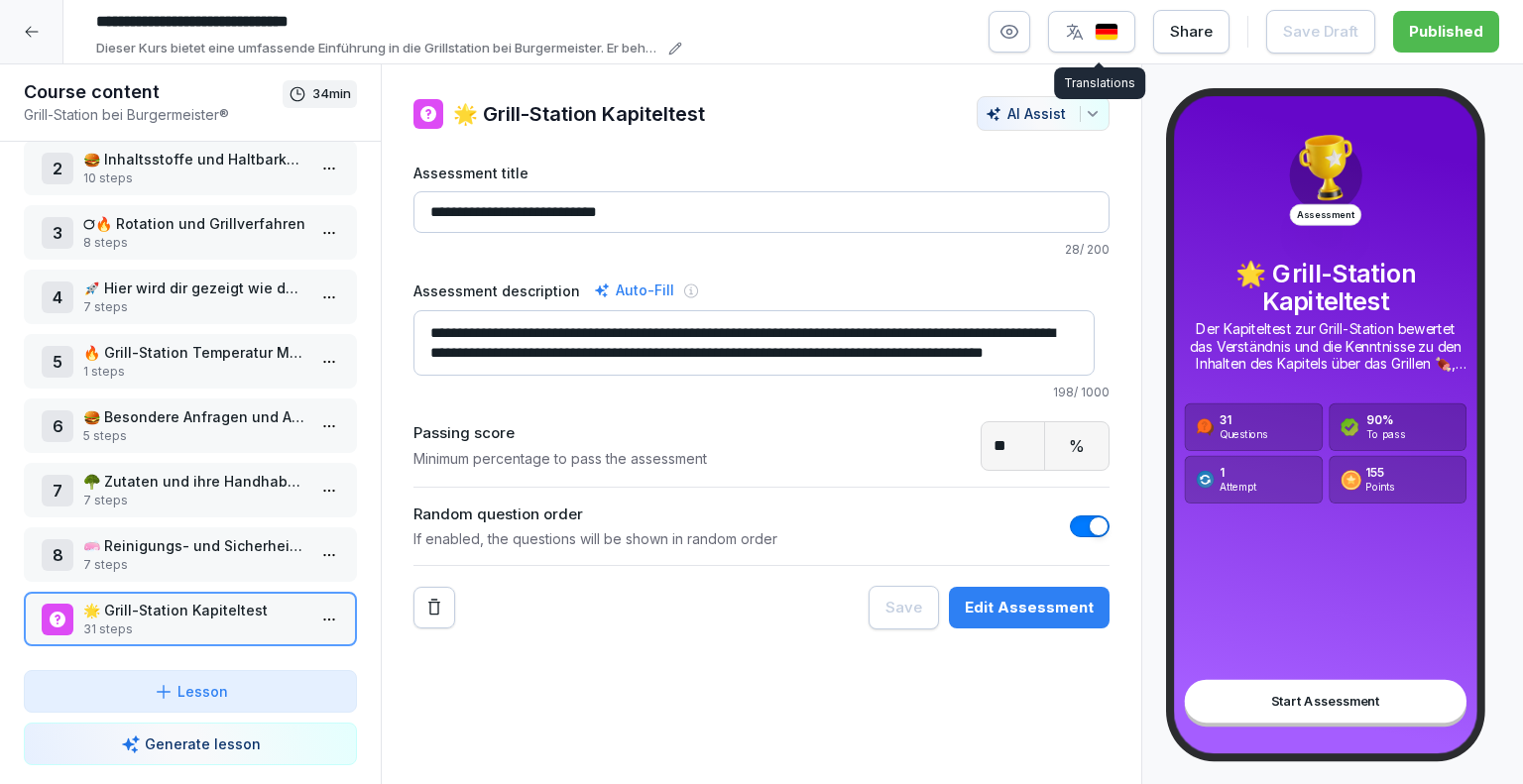 click at bounding box center (1107, 32) 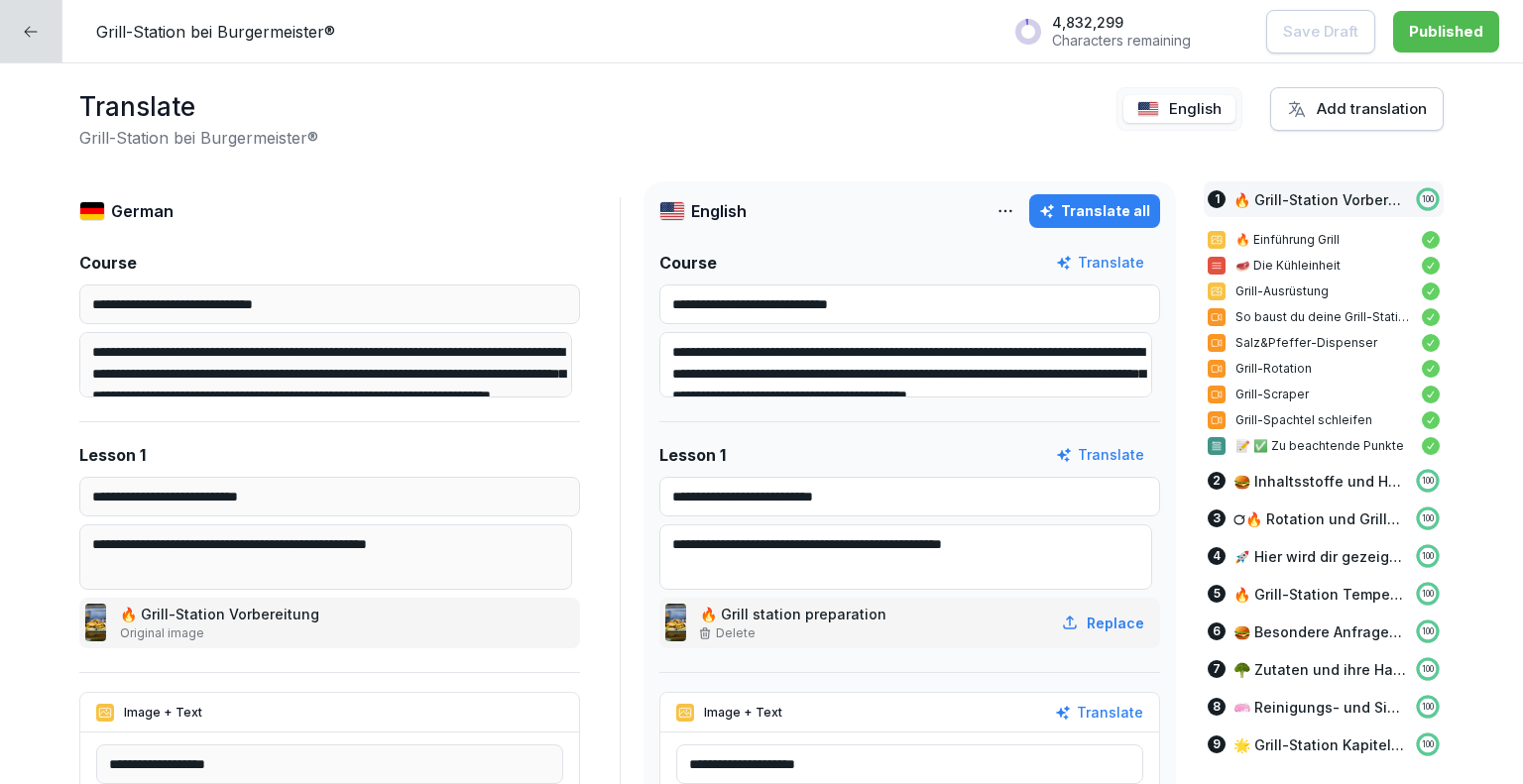 scroll, scrollTop: 135, scrollLeft: 0, axis: vertical 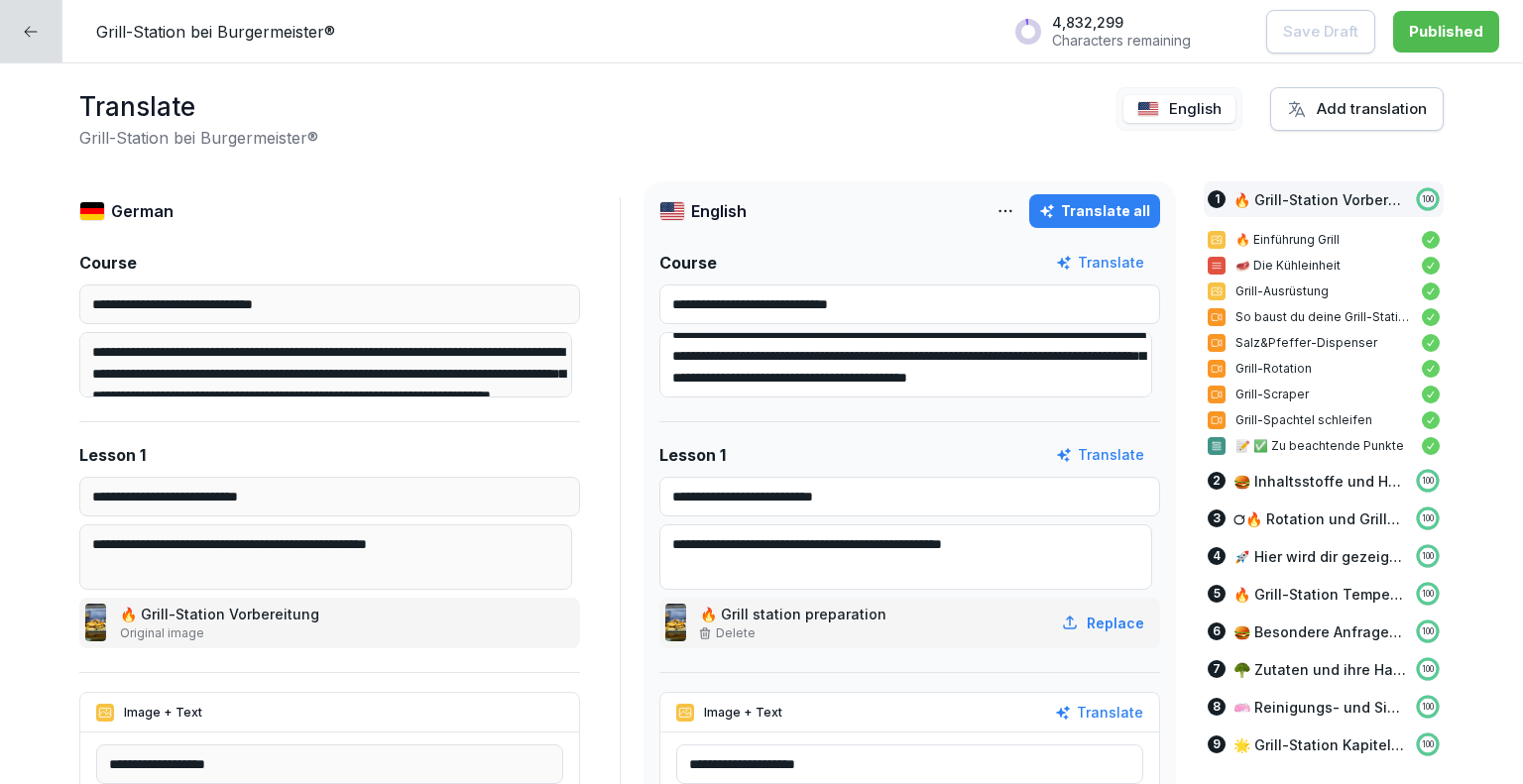 click at bounding box center [31, 31] 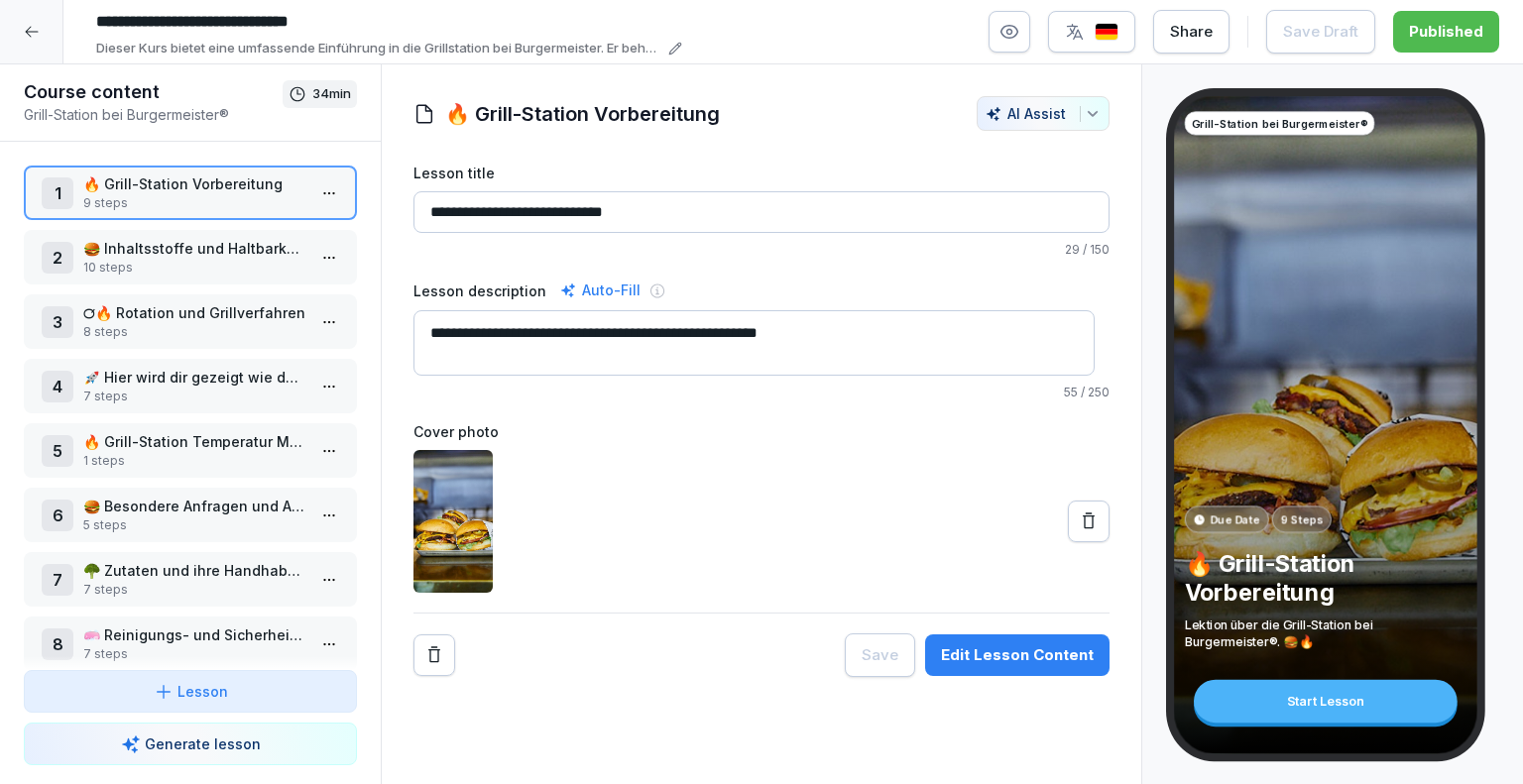click at bounding box center (32, 32) 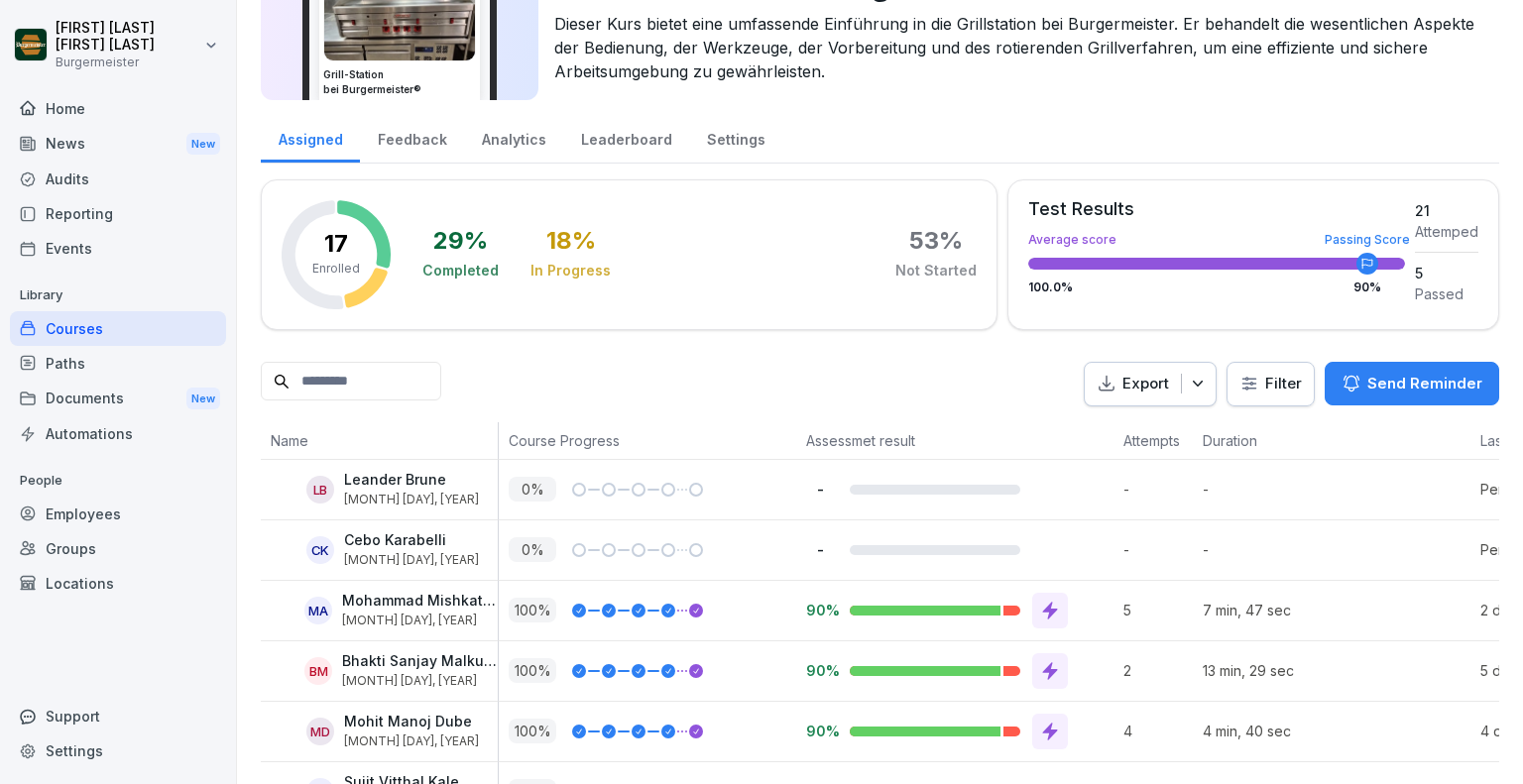 scroll, scrollTop: 0, scrollLeft: 0, axis: both 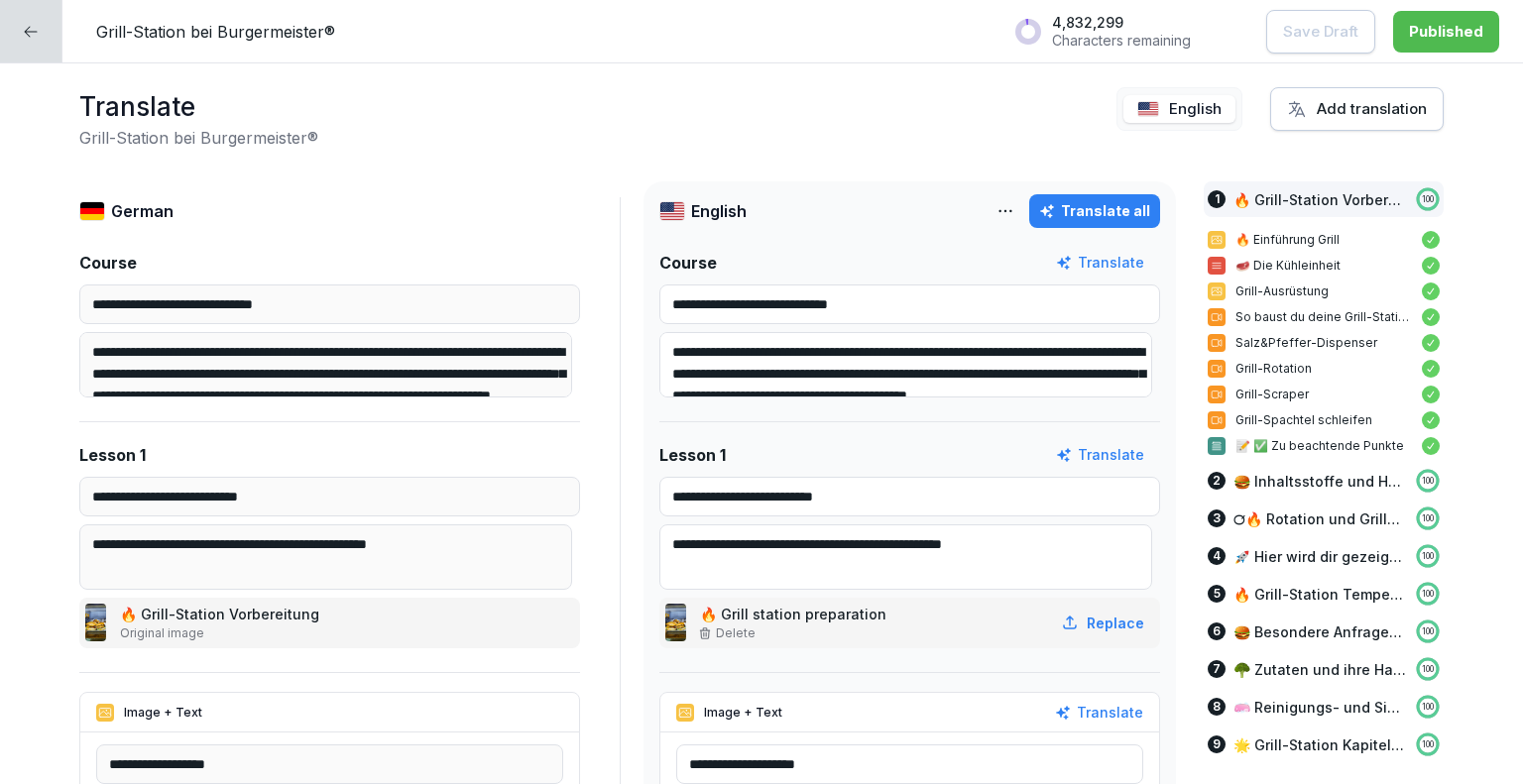 click at bounding box center [31, 31] 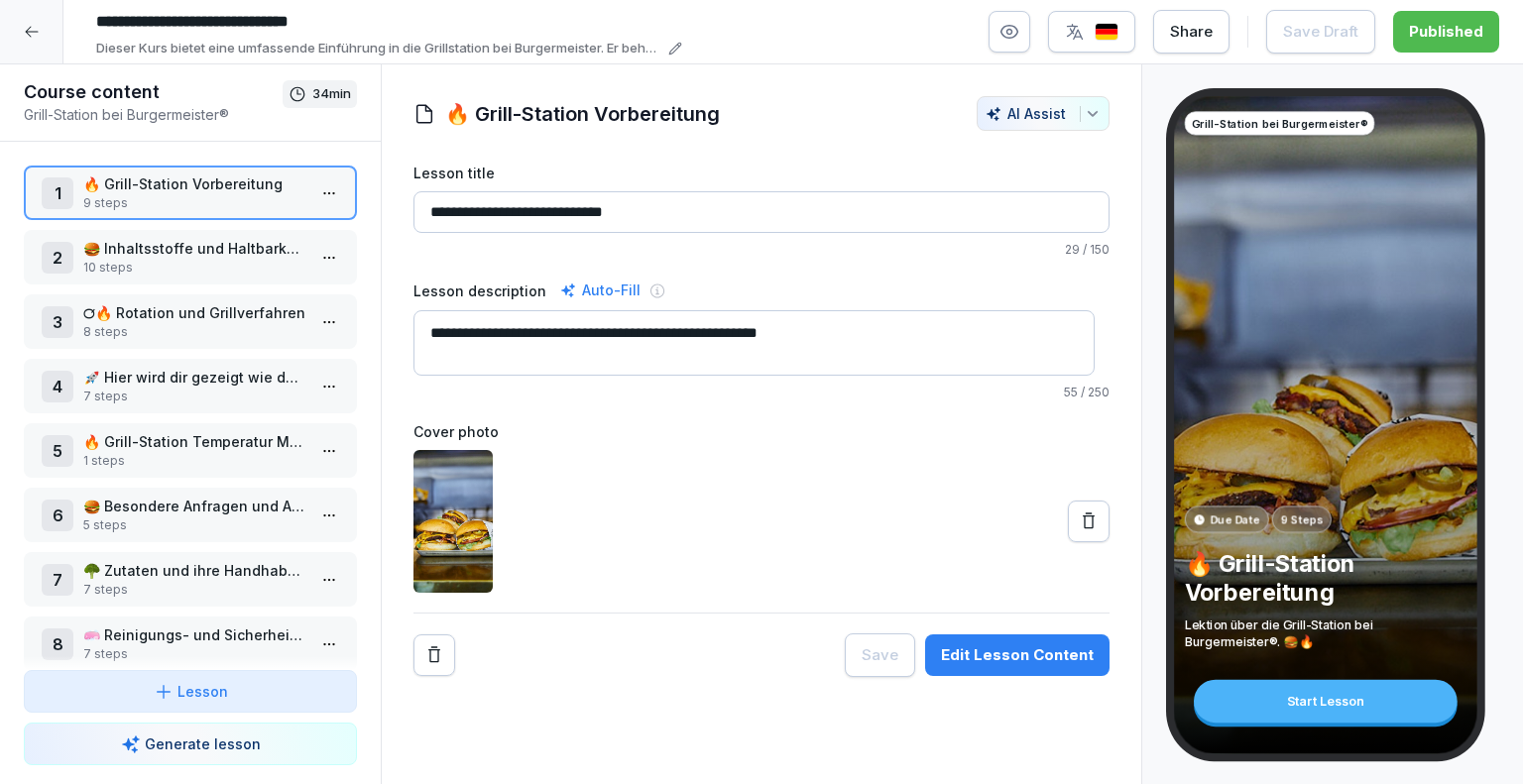 click at bounding box center (32, 32) 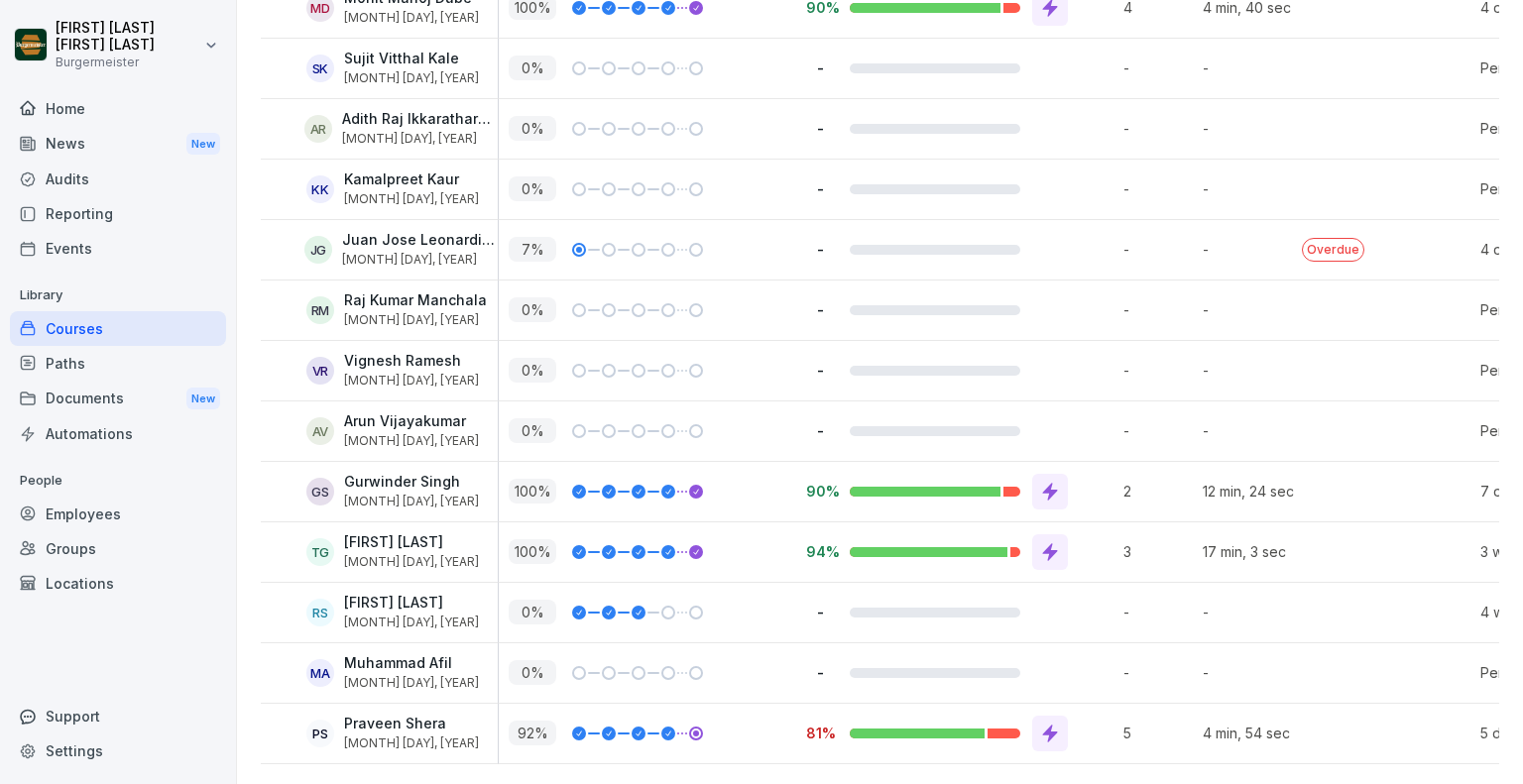scroll, scrollTop: 0, scrollLeft: 0, axis: both 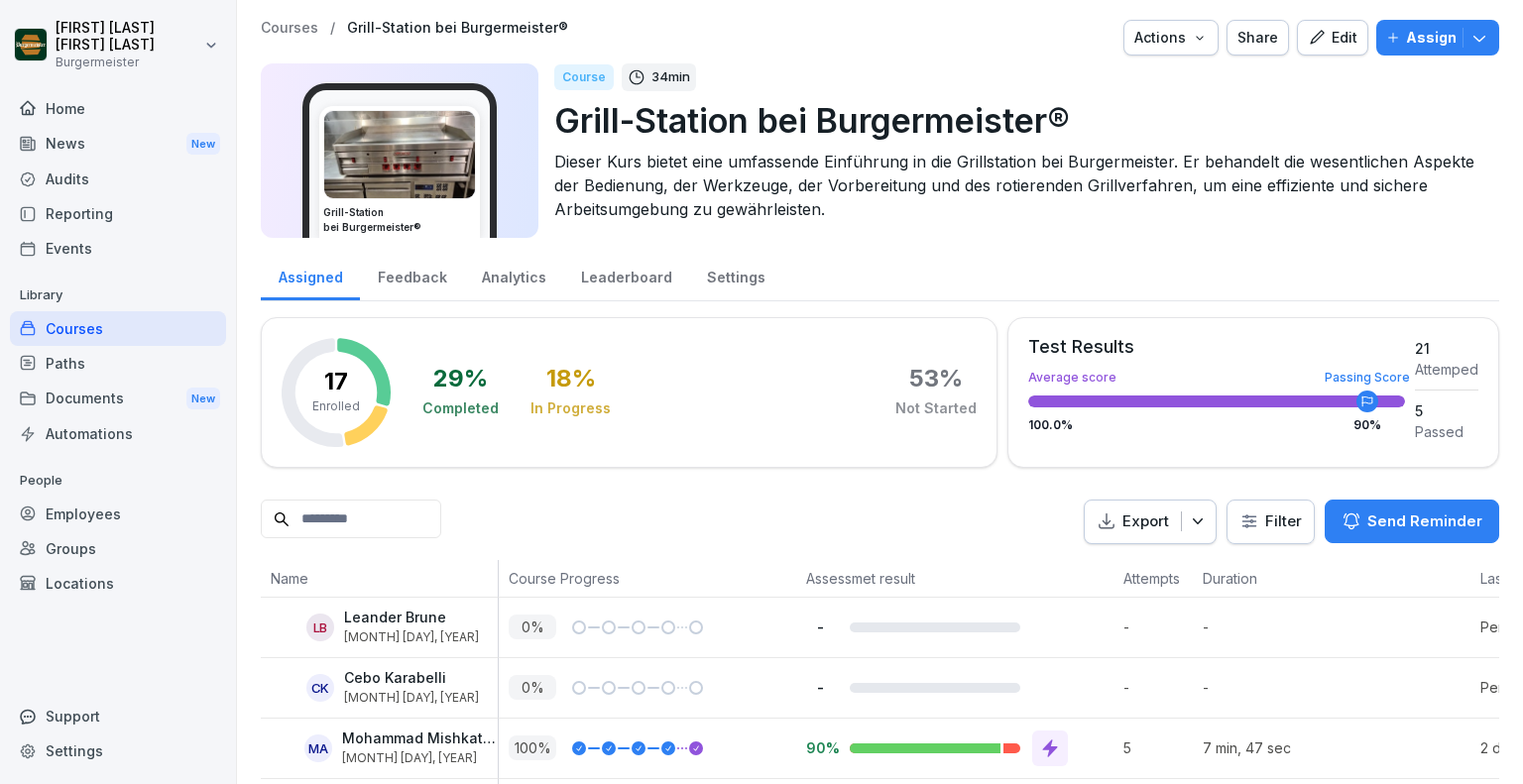 click on "Feedback" at bounding box center [411, 275] 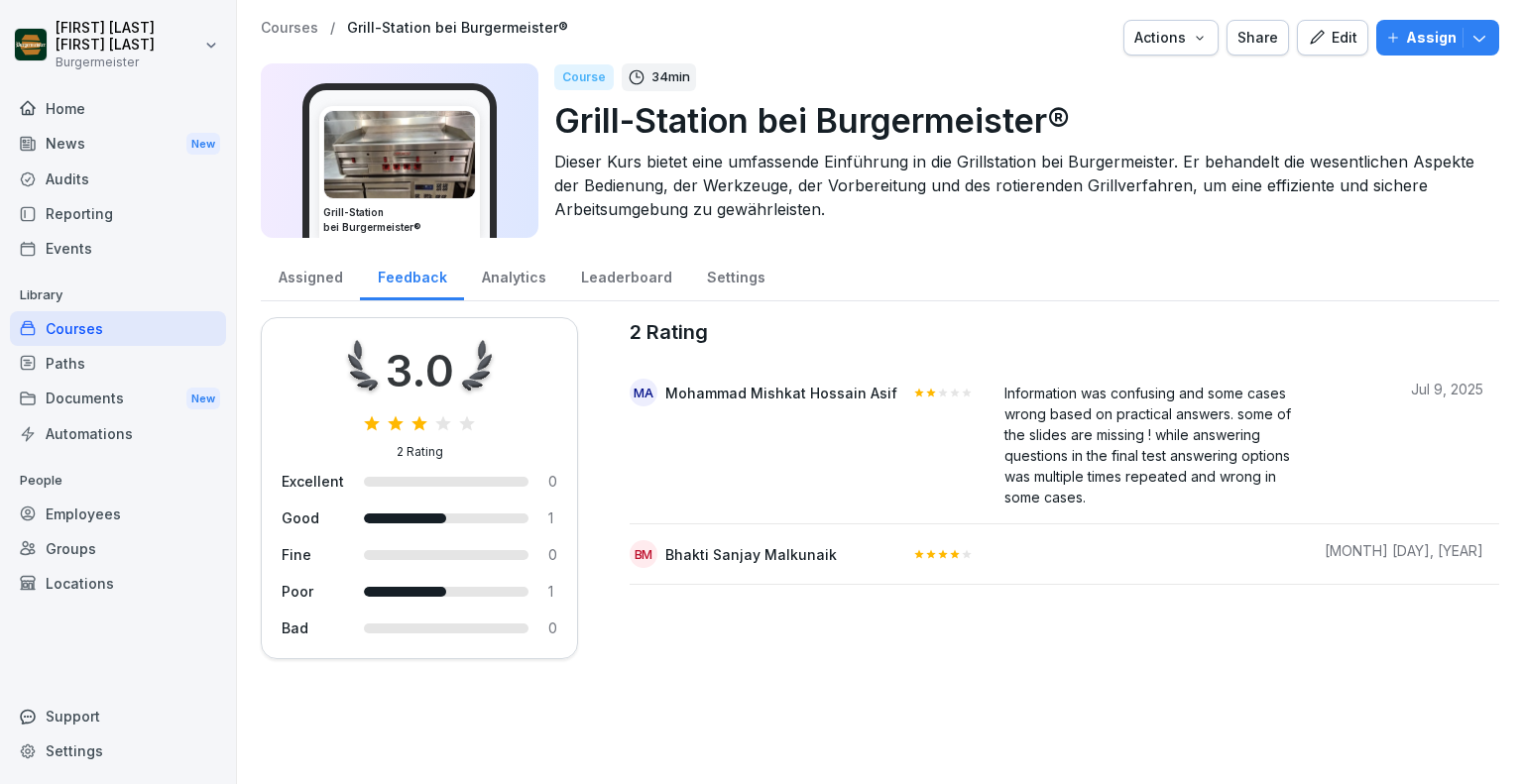 click on "Analytics" at bounding box center [514, 275] 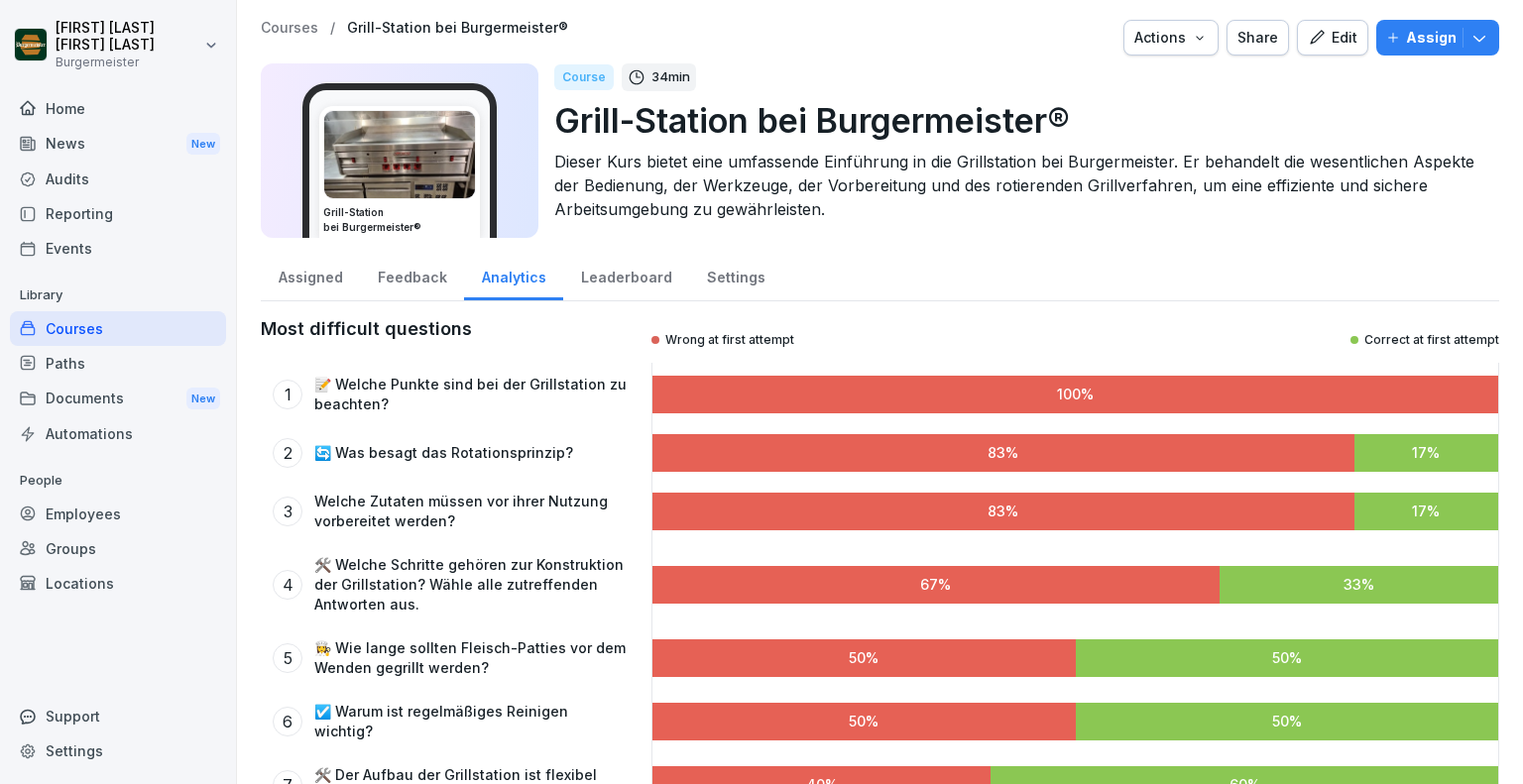 click on "Courses" at bounding box center (290, 28) 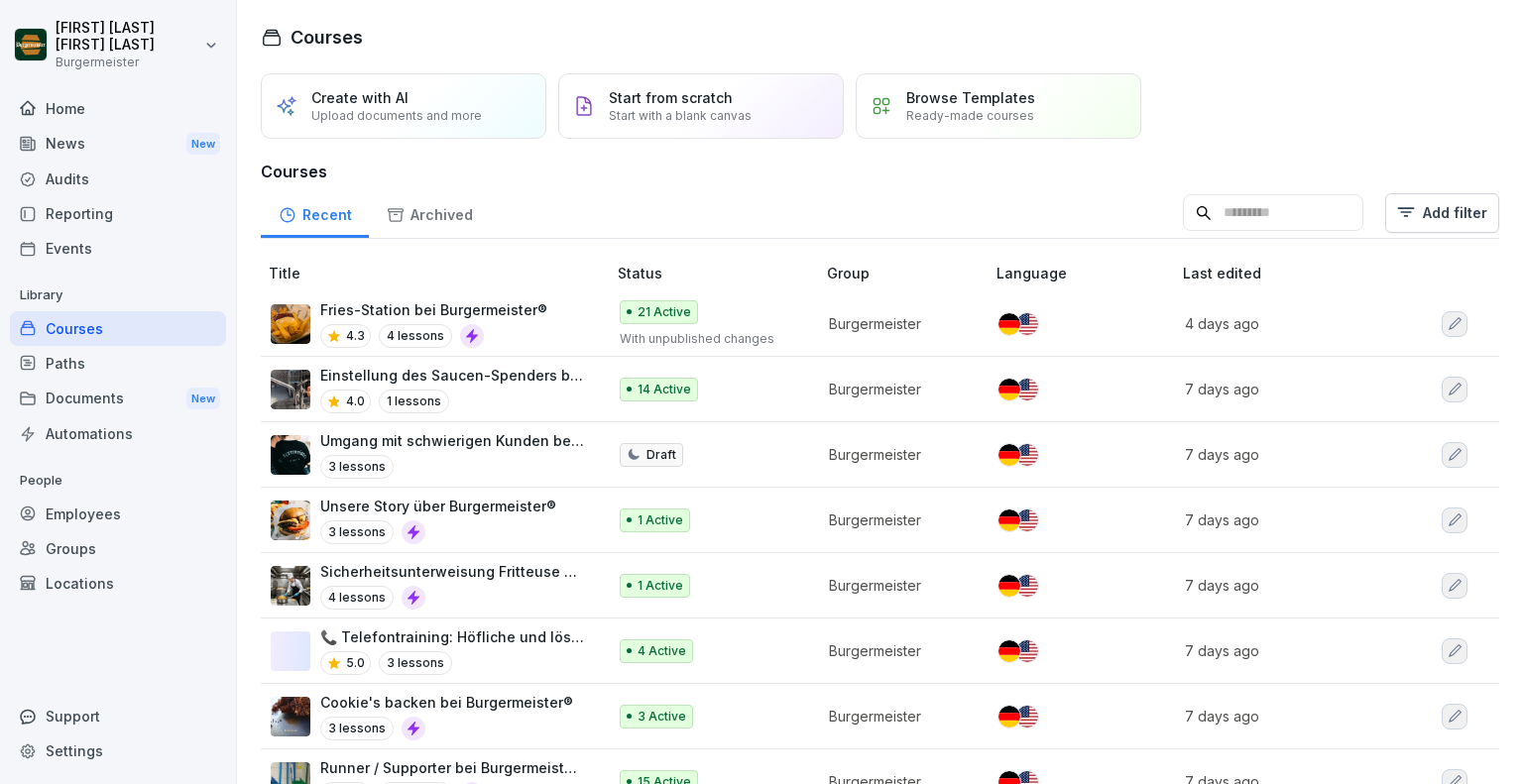 click on "Fries-Station bei Burgermeister®" at bounding box center (433, 309) 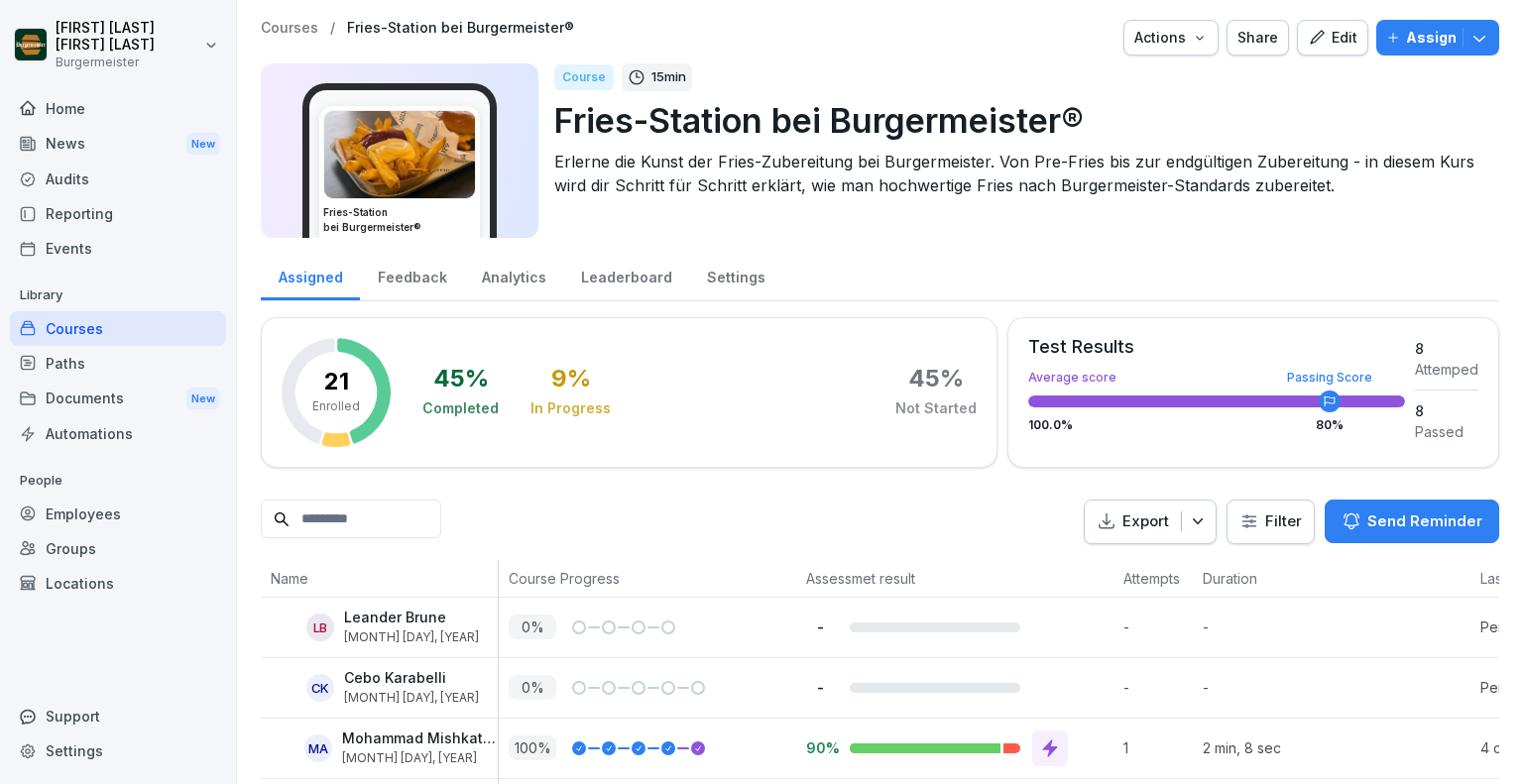 scroll, scrollTop: 0, scrollLeft: 0, axis: both 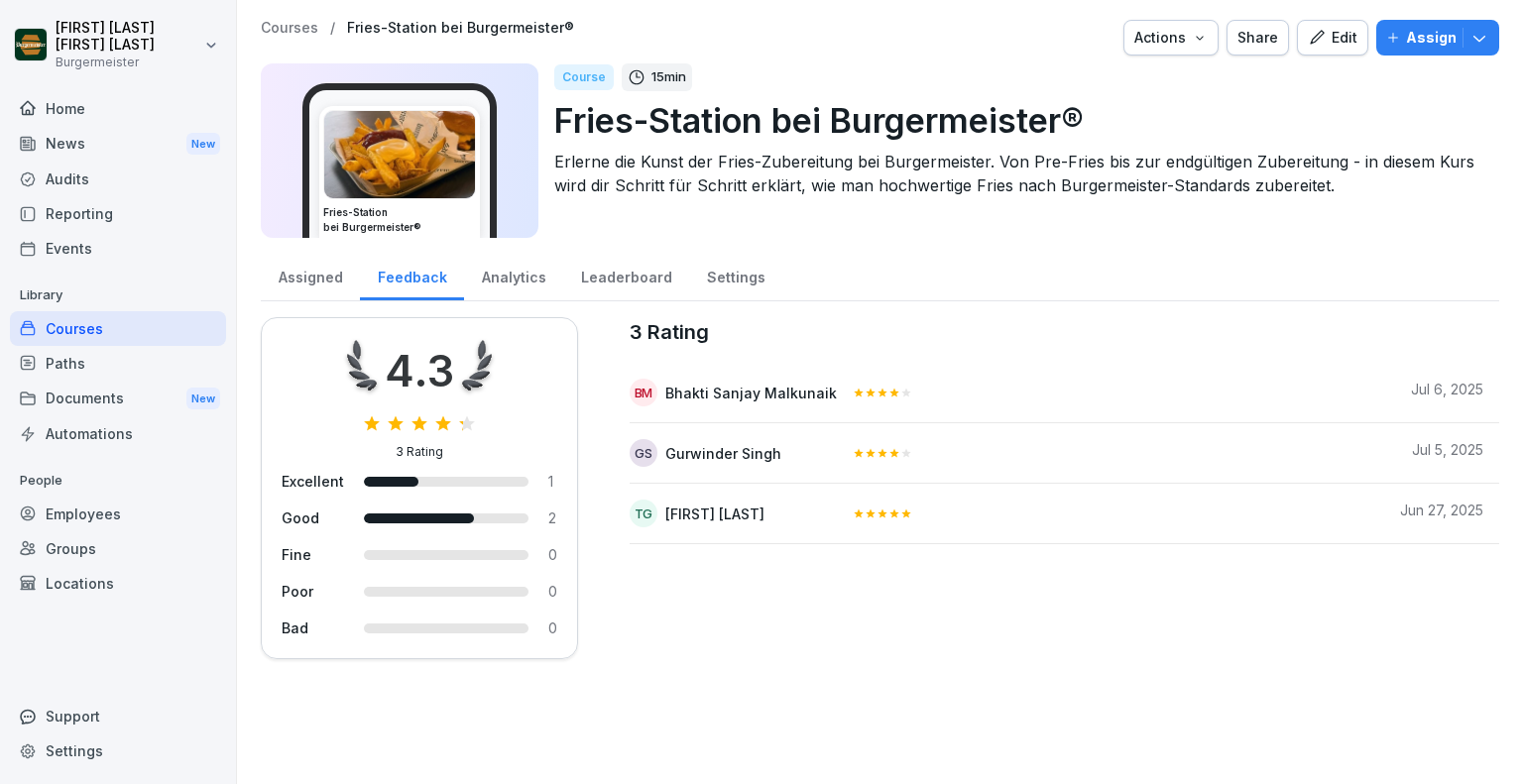 click on "Analytics" at bounding box center (514, 275) 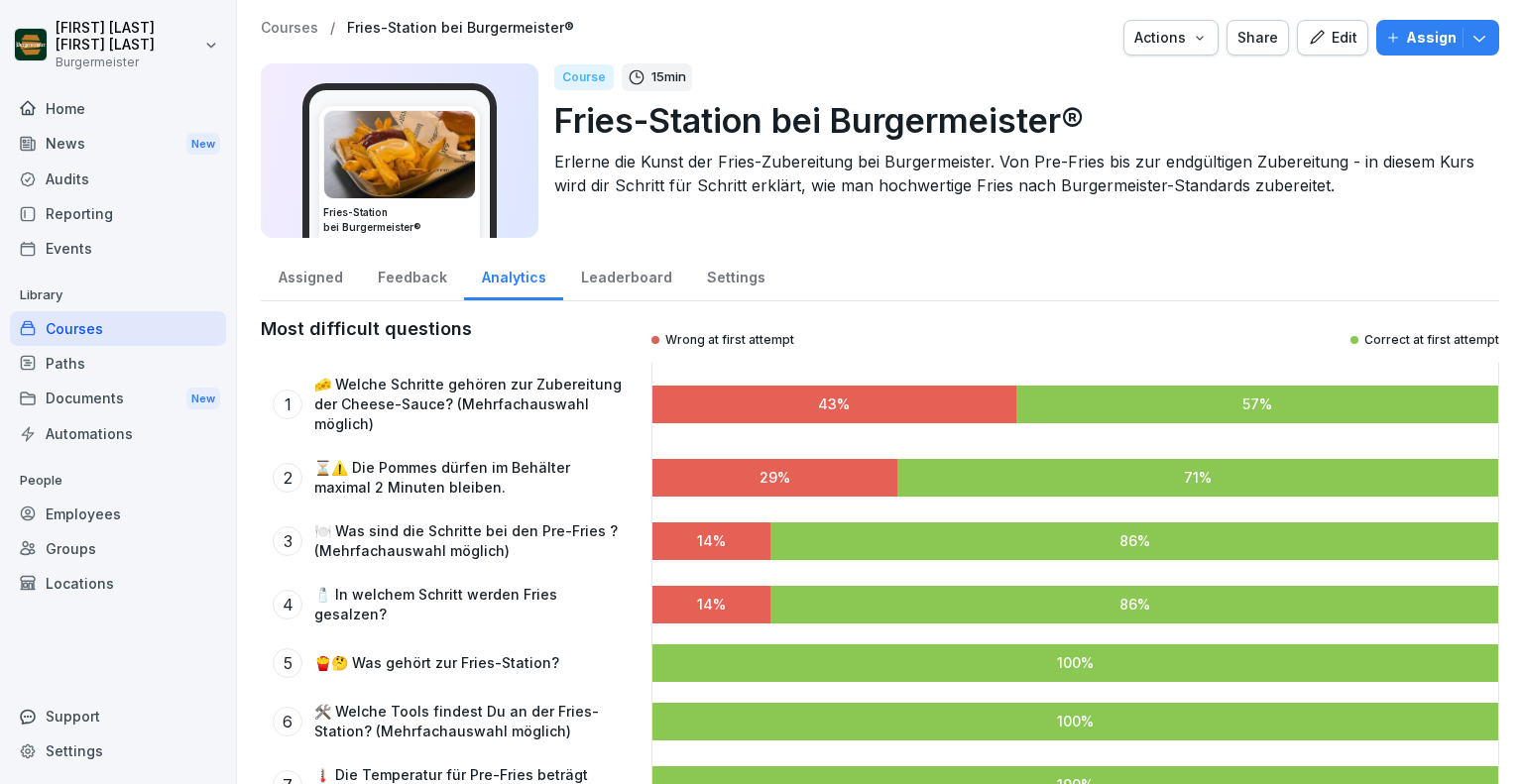 click on "Leaderboard" at bounding box center (626, 275) 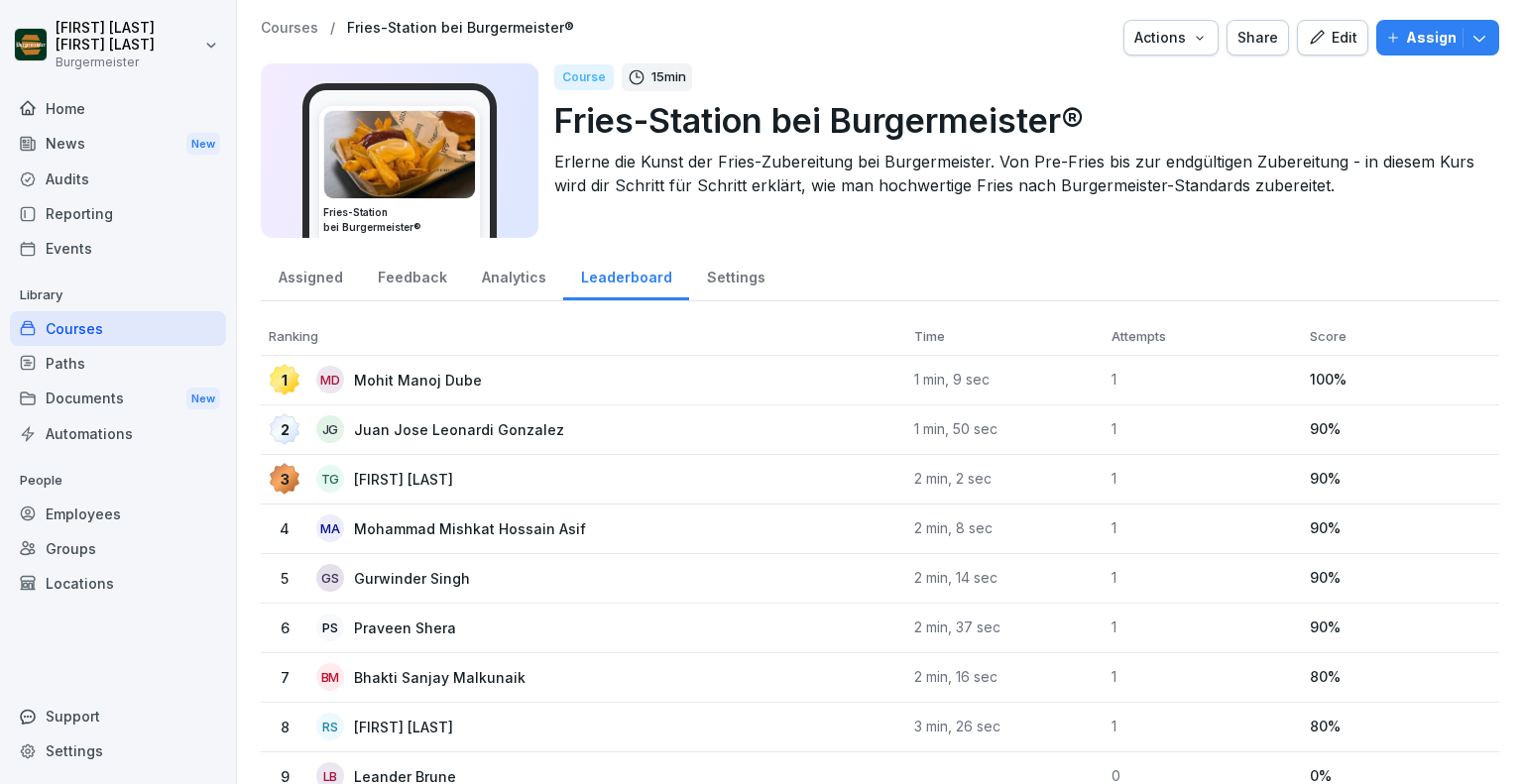 click on "Assigned" at bounding box center [310, 275] 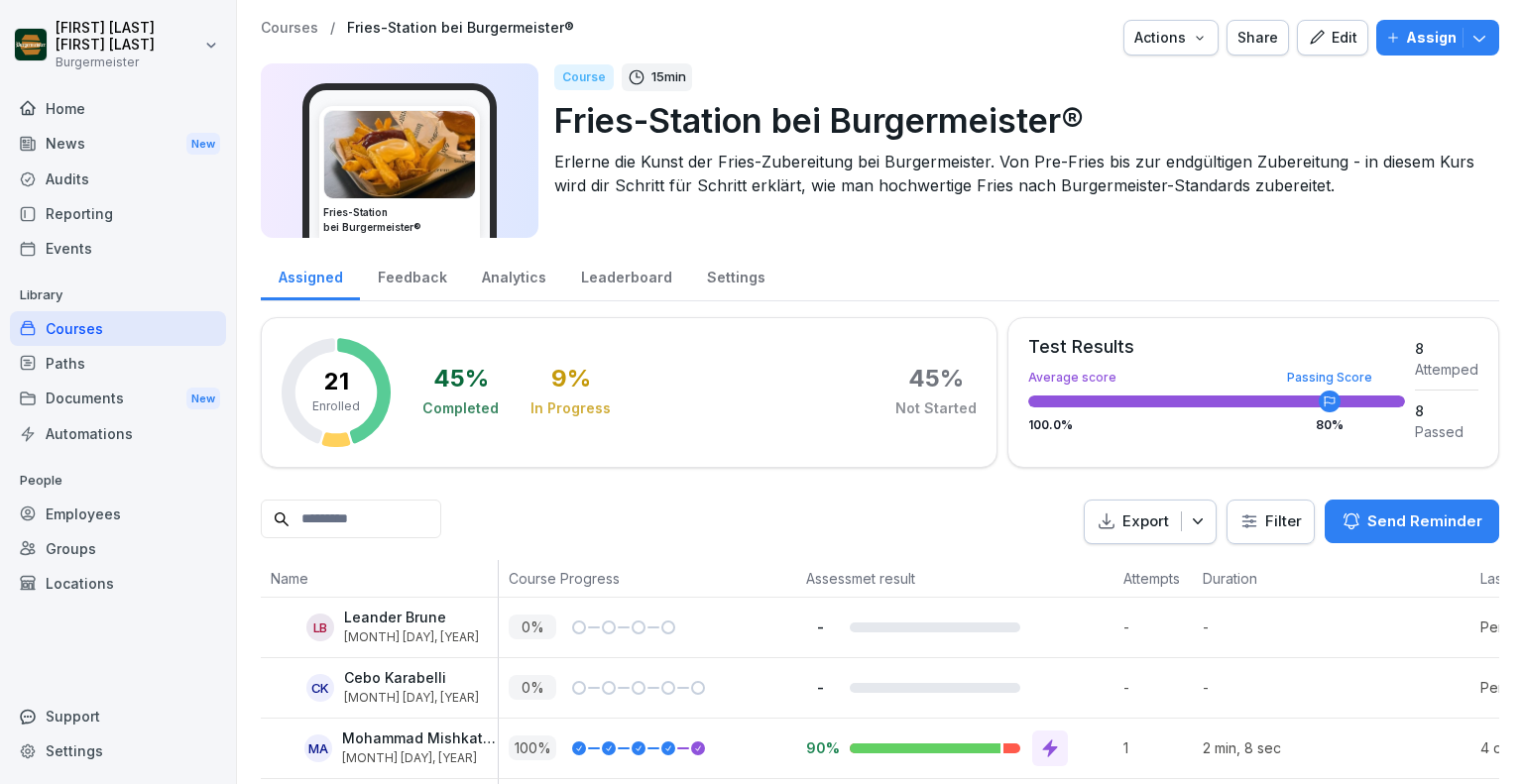 click on "Edit" at bounding box center (1333, 38) 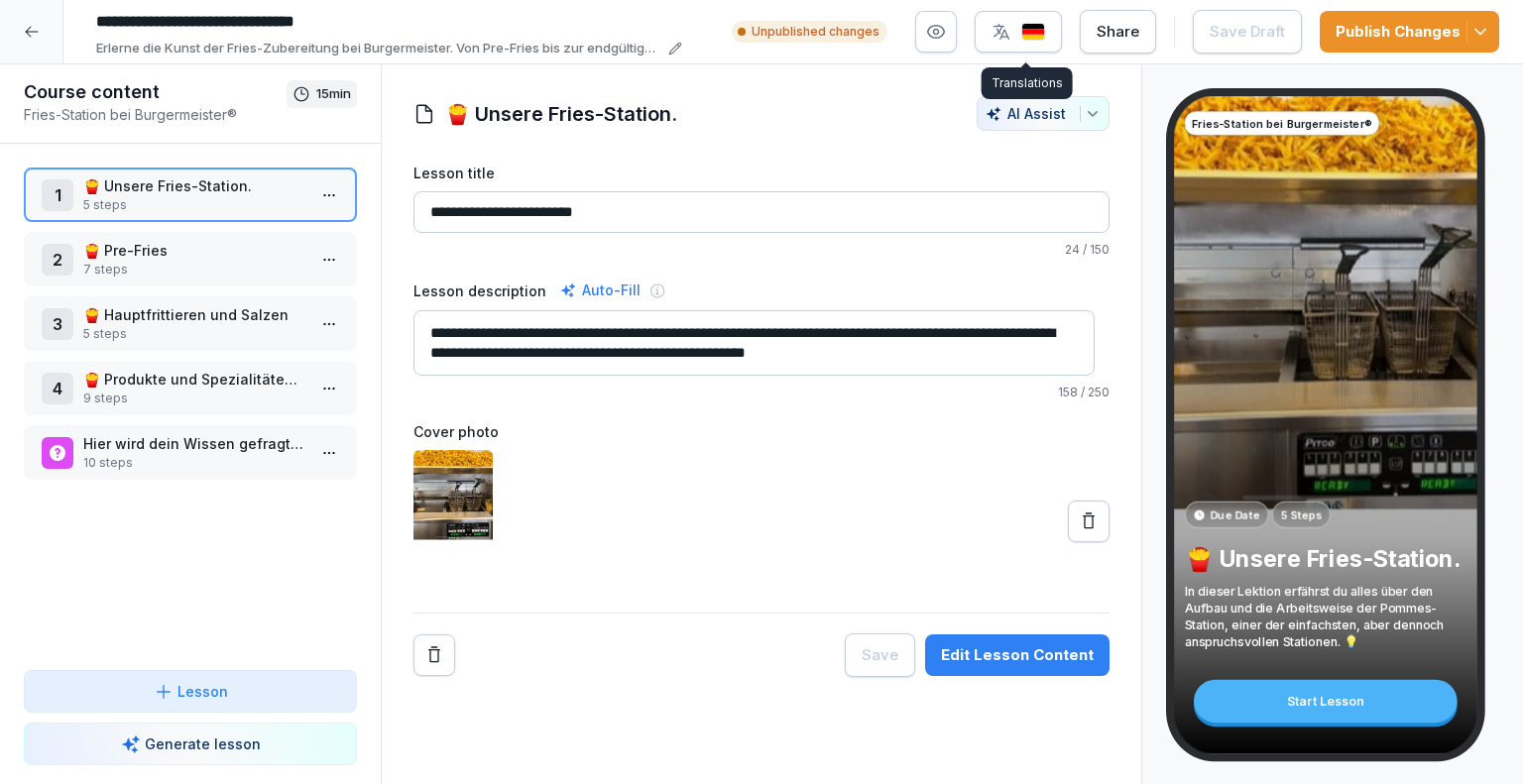 click at bounding box center [1018, 32] 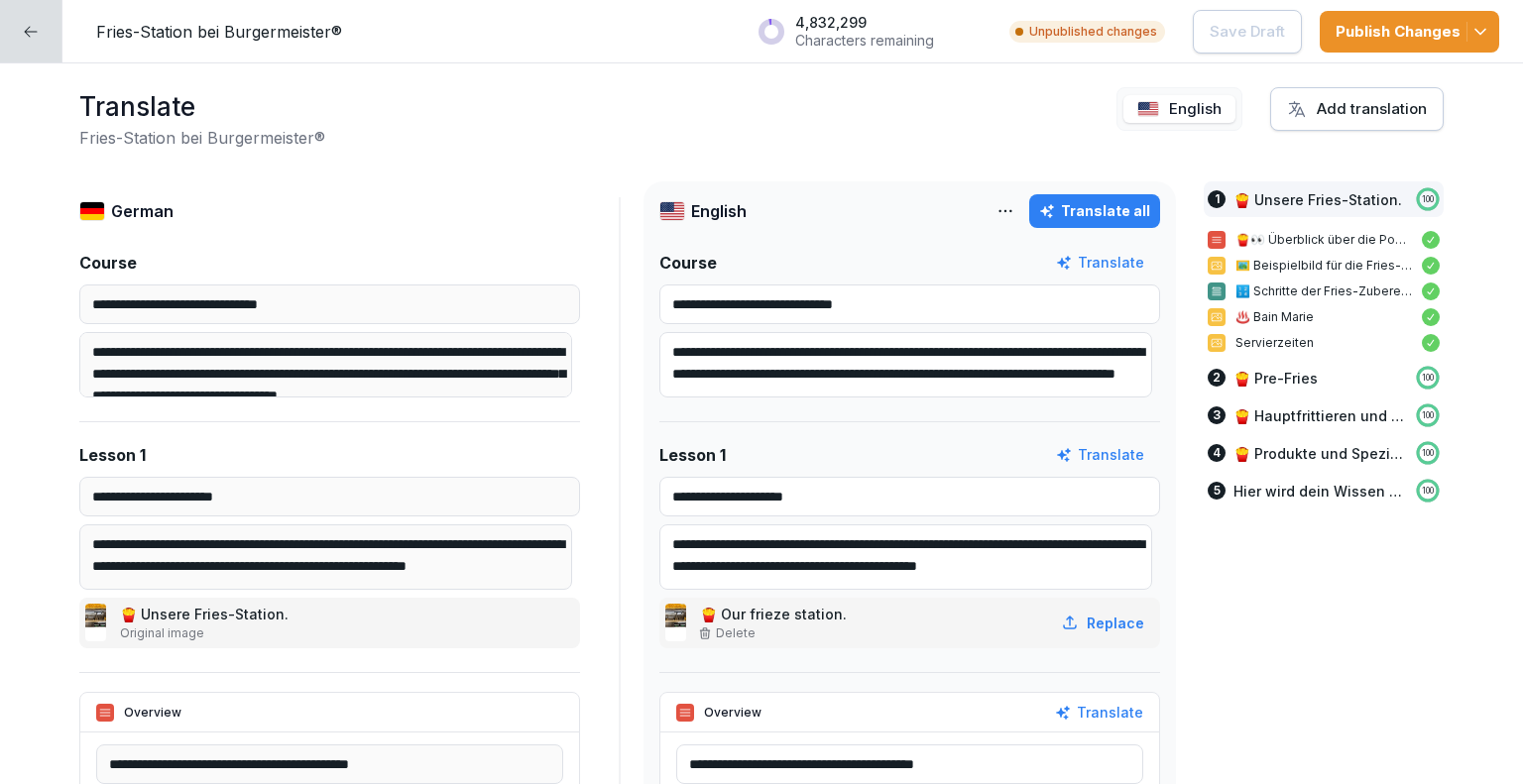 scroll, scrollTop: 18, scrollLeft: 0, axis: vertical 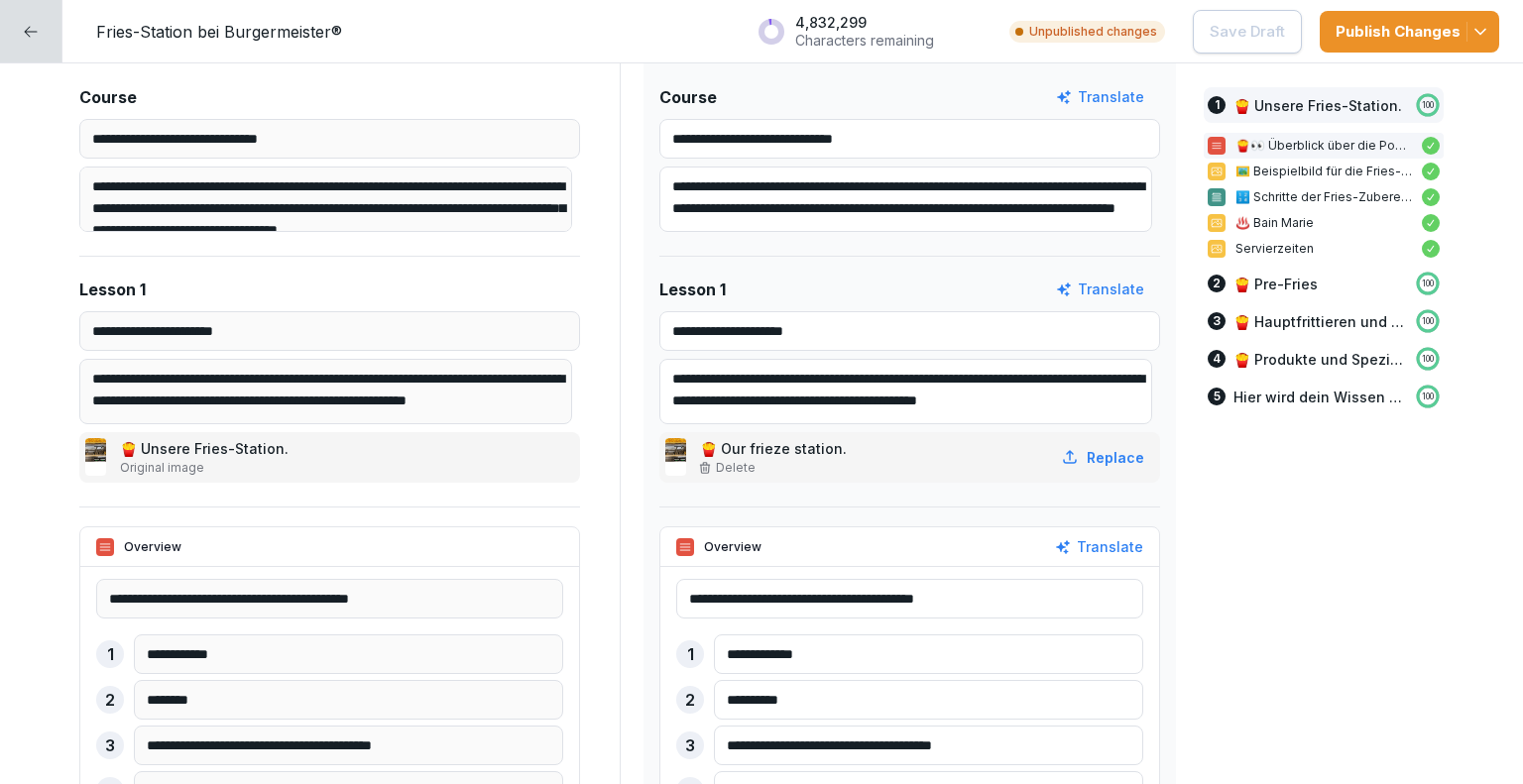 click on "**********" at bounding box center (909, 331) 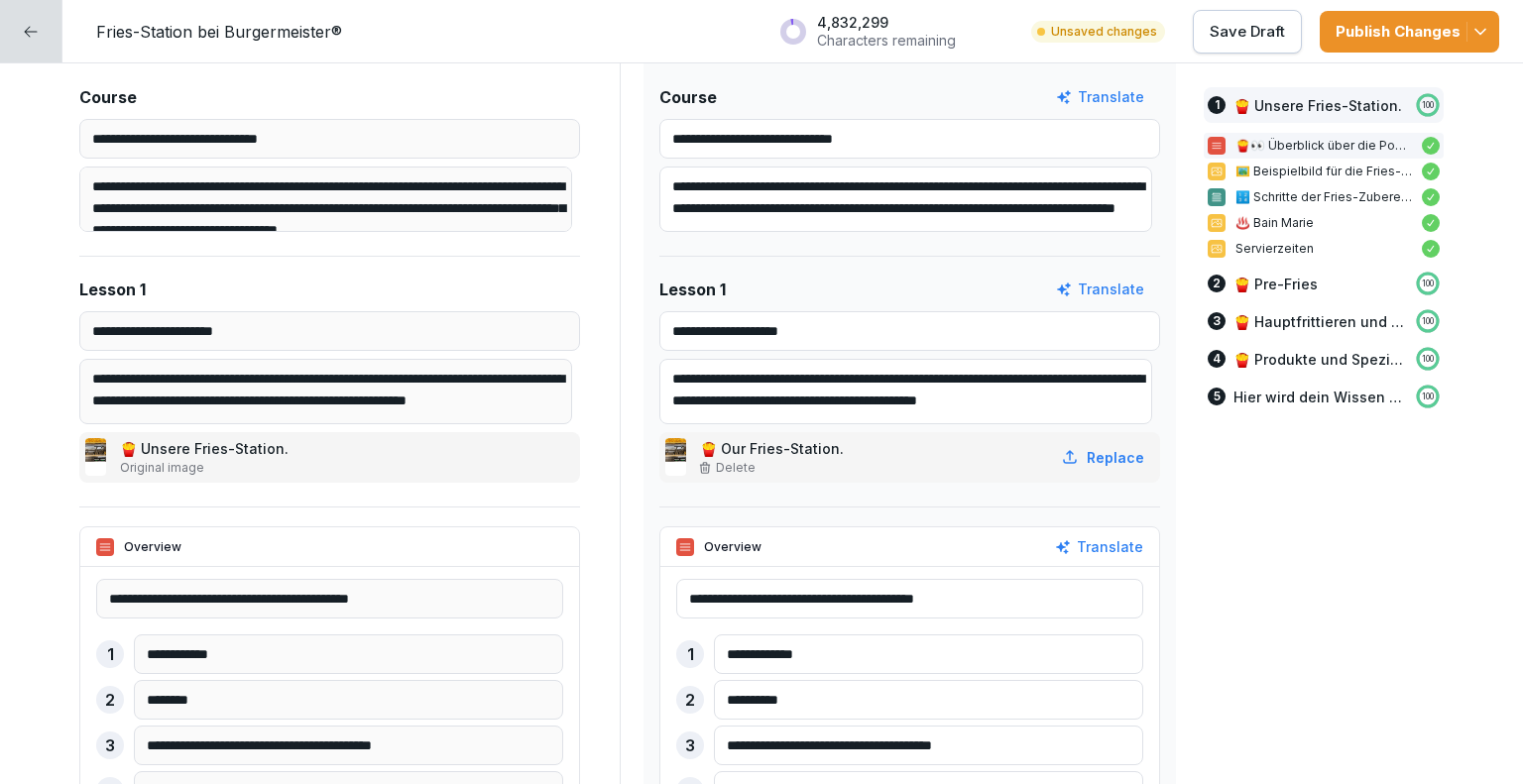 type on "**********" 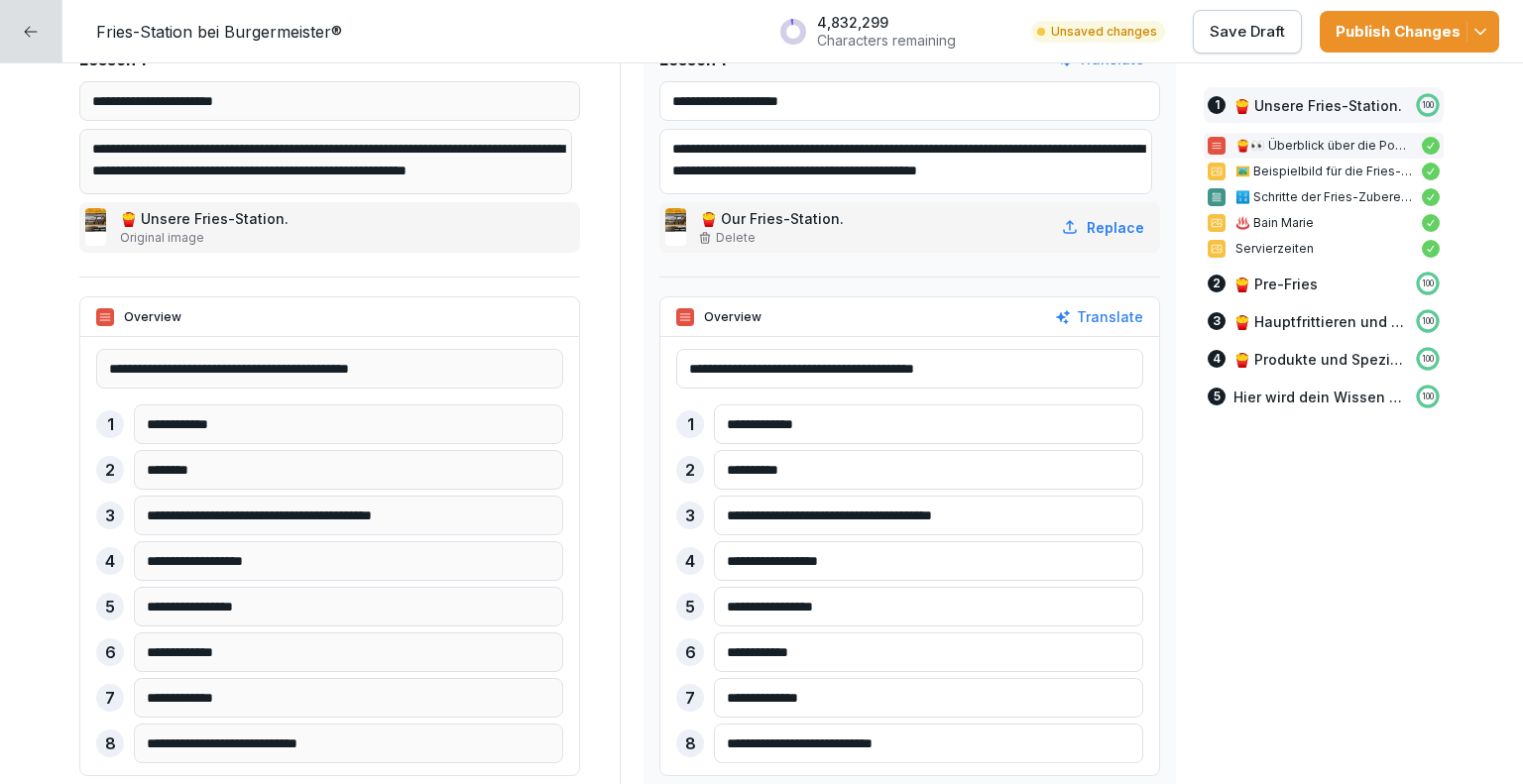 scroll, scrollTop: 420, scrollLeft: 0, axis: vertical 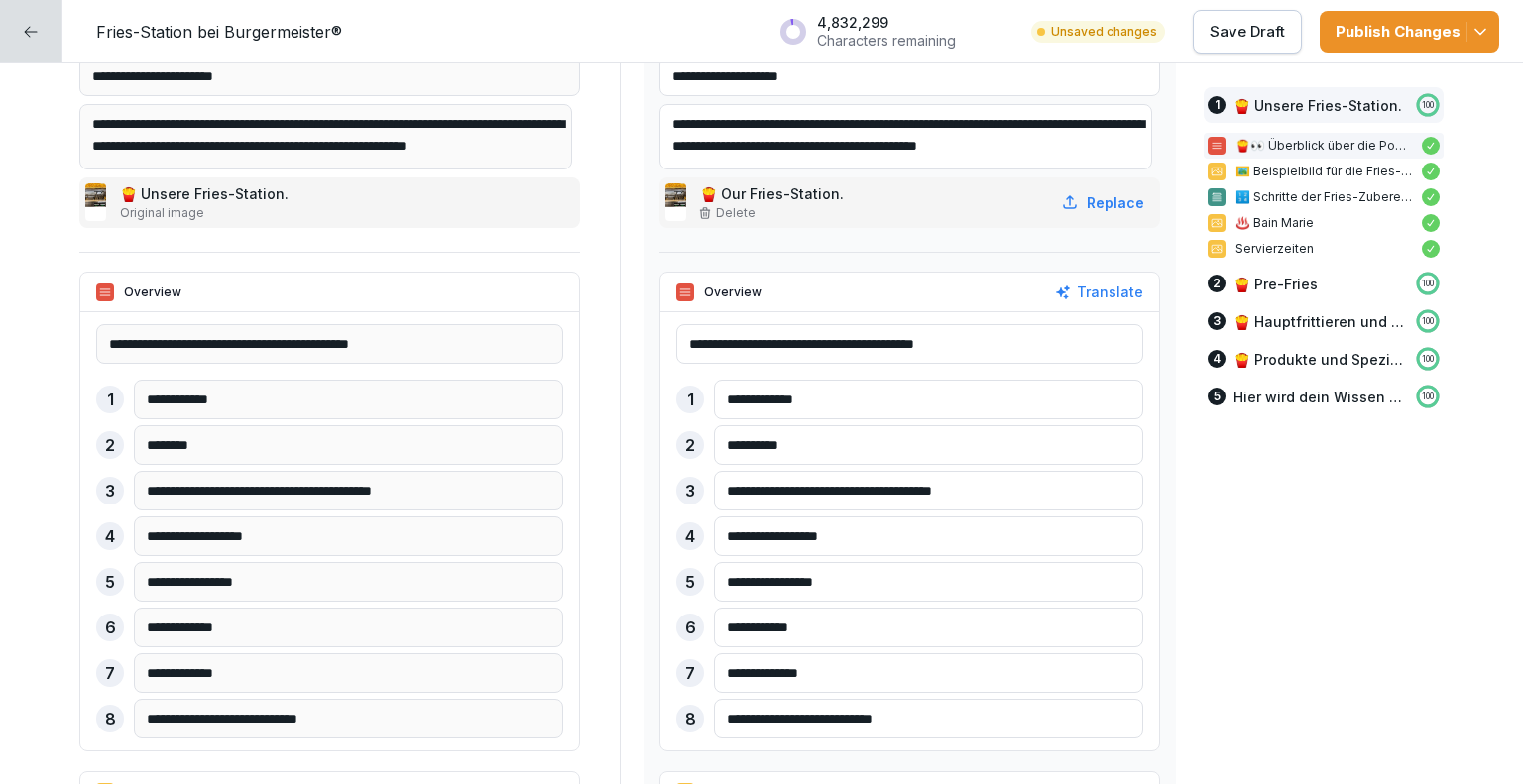 click on "Save Draft" at bounding box center (1247, 32) 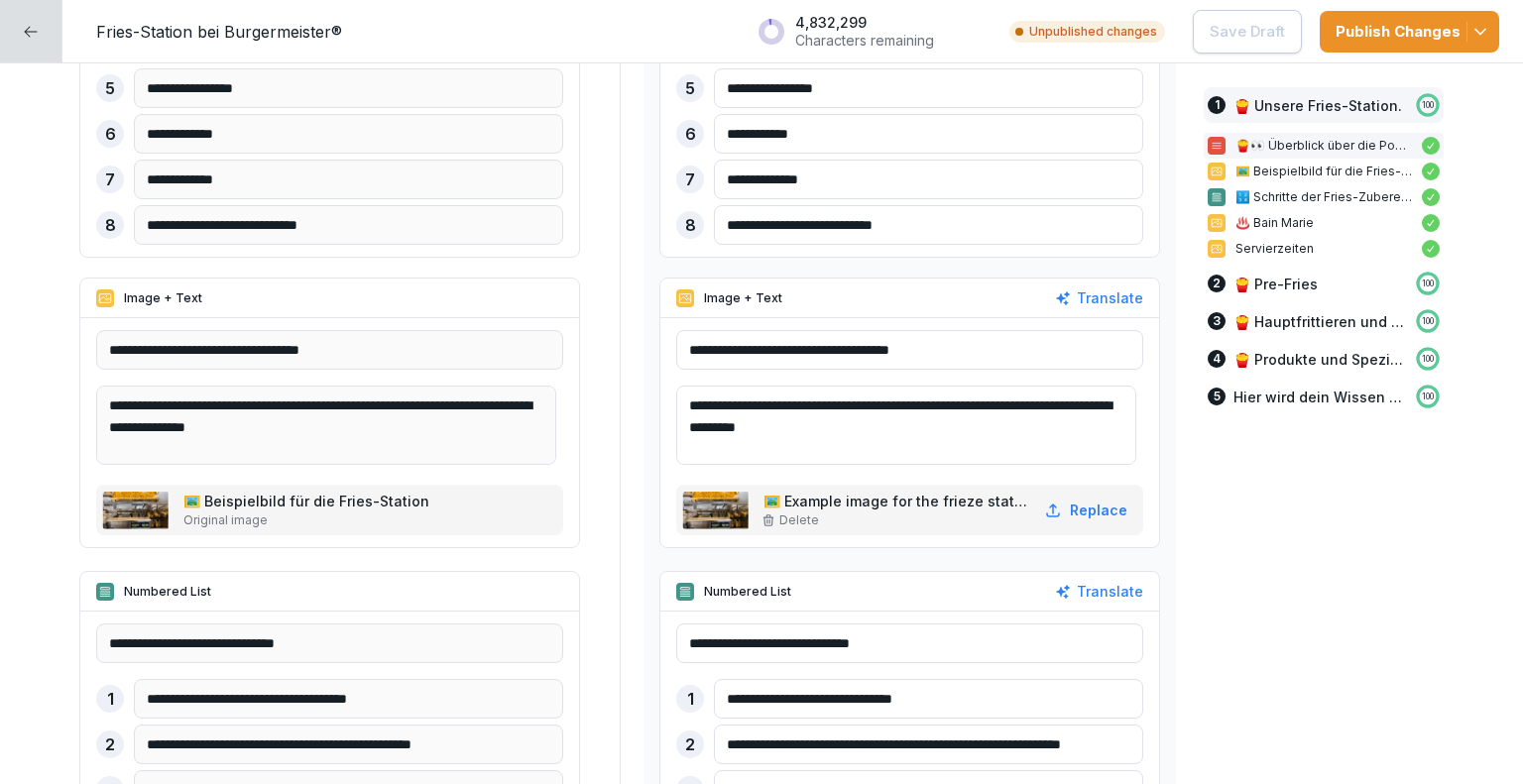 scroll, scrollTop: 916, scrollLeft: 0, axis: vertical 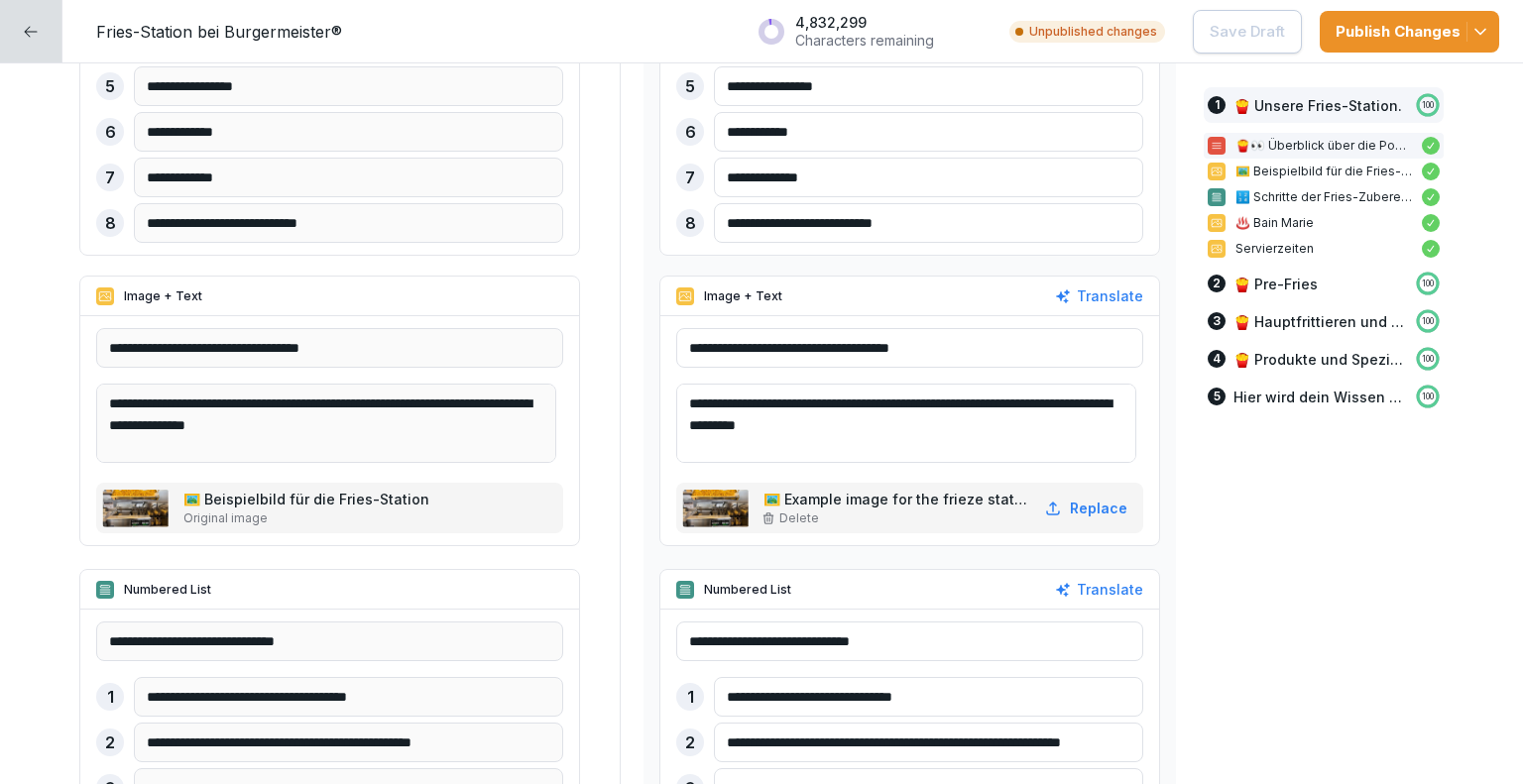 click on "**********" at bounding box center [909, 348] 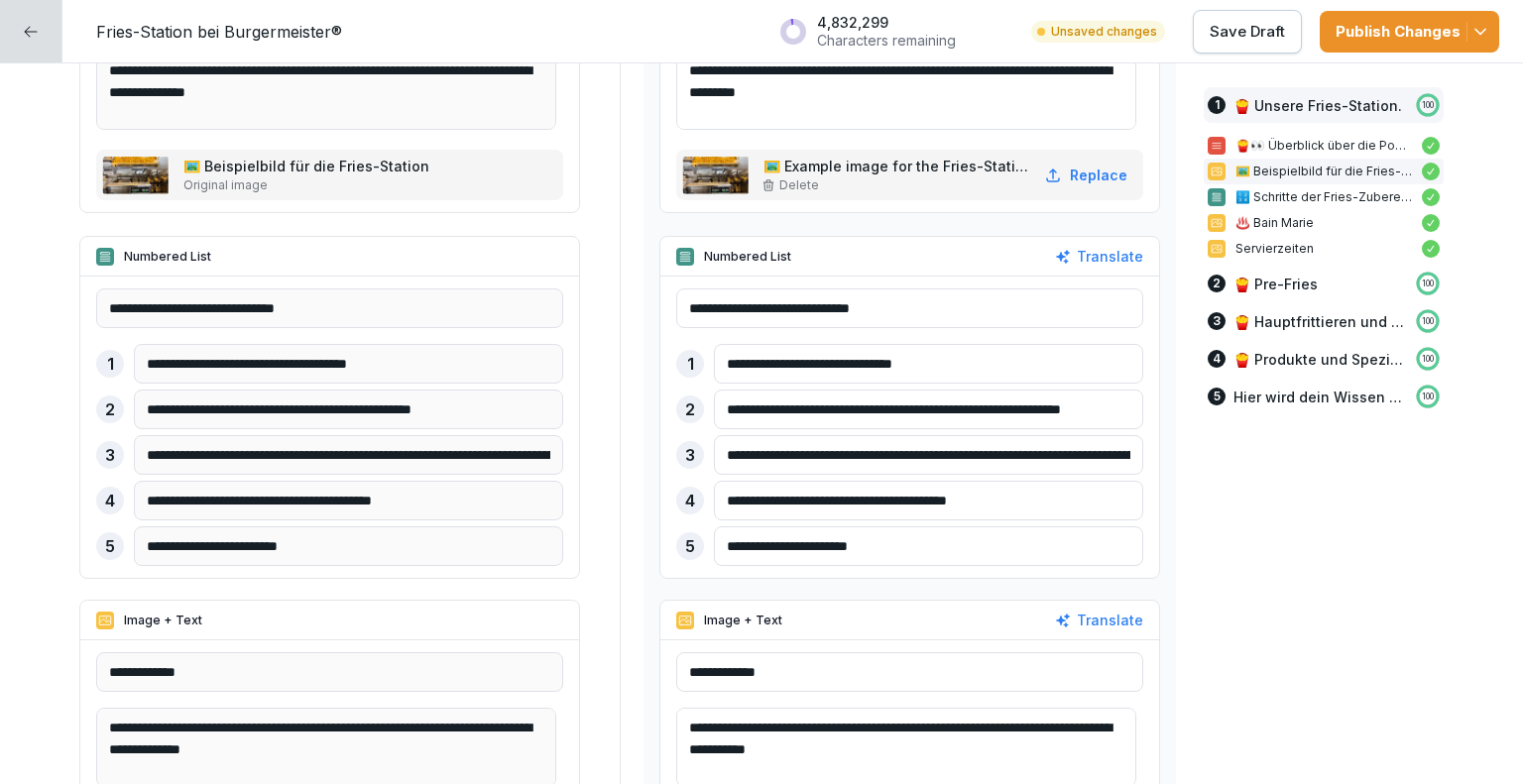 scroll, scrollTop: 1285, scrollLeft: 0, axis: vertical 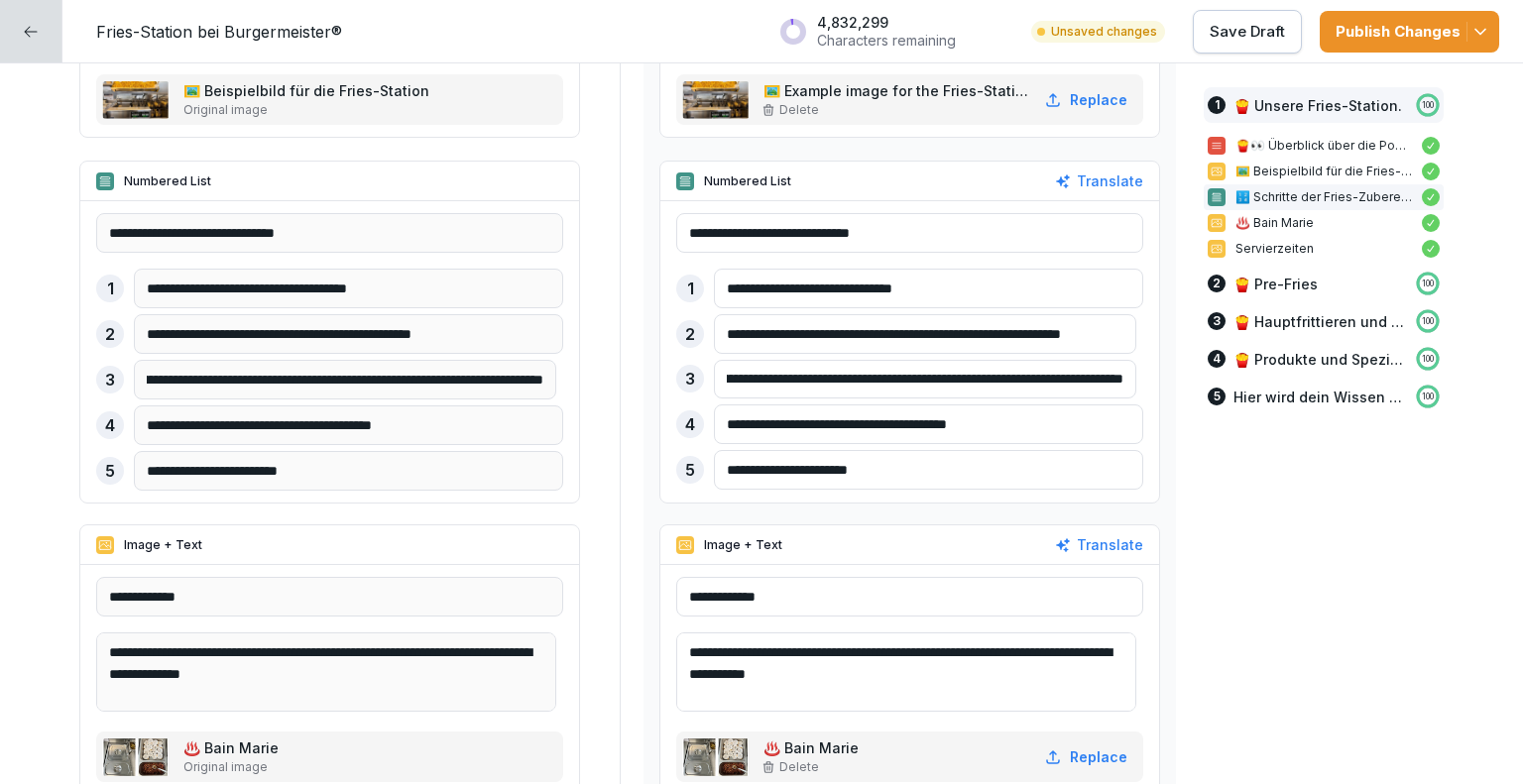 type on "**********" 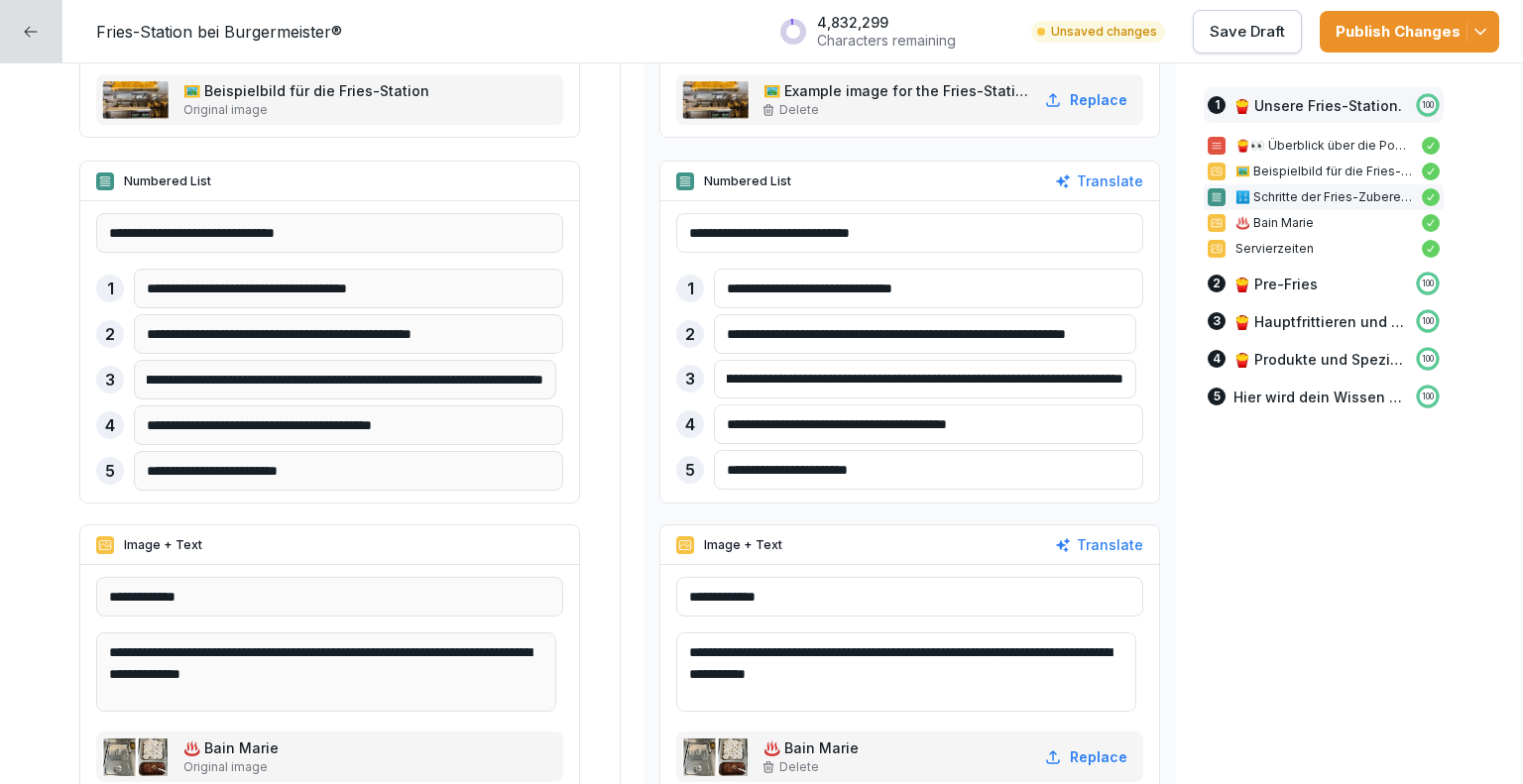 scroll, scrollTop: 0, scrollLeft: 36, axis: horizontal 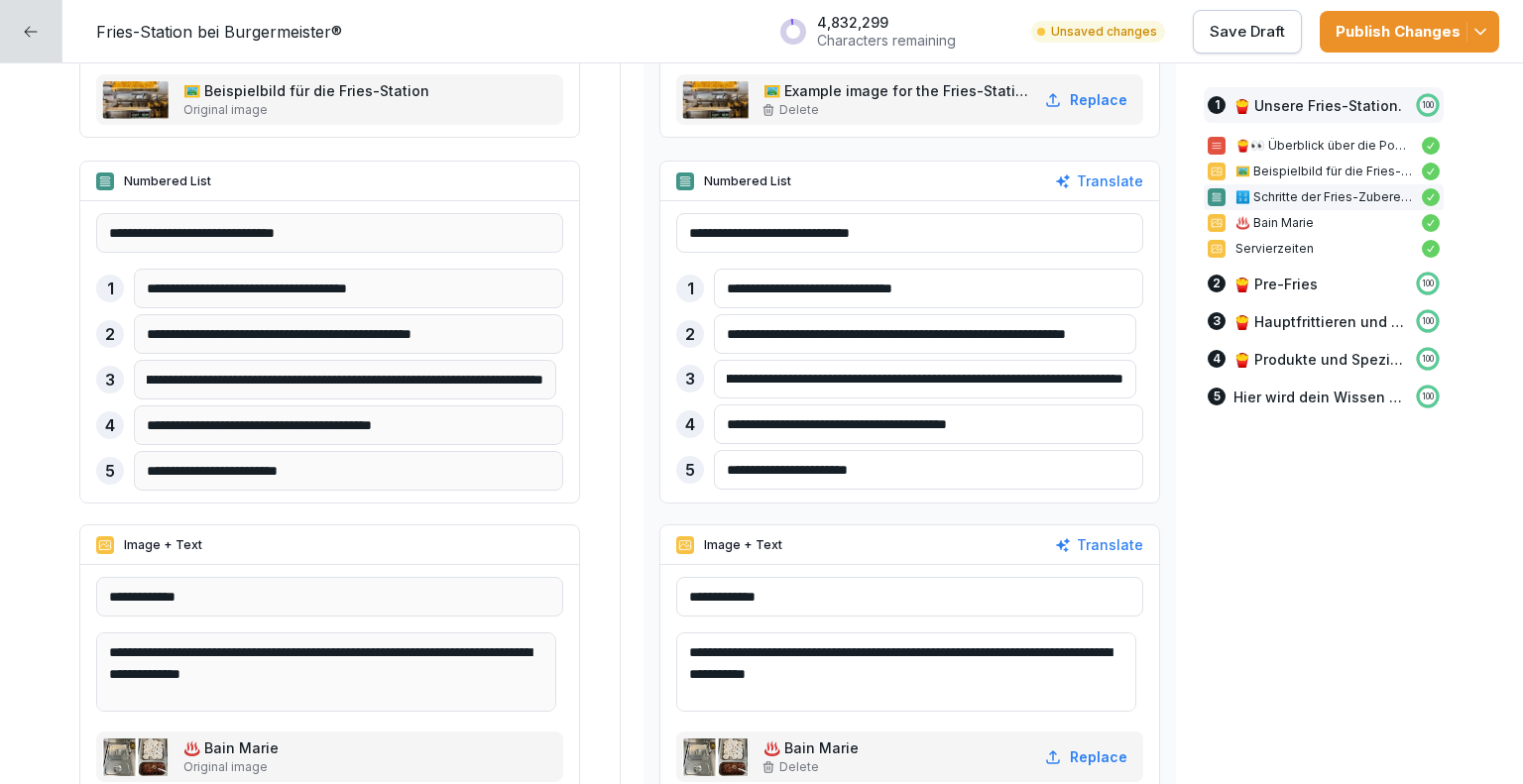 type on "**********" 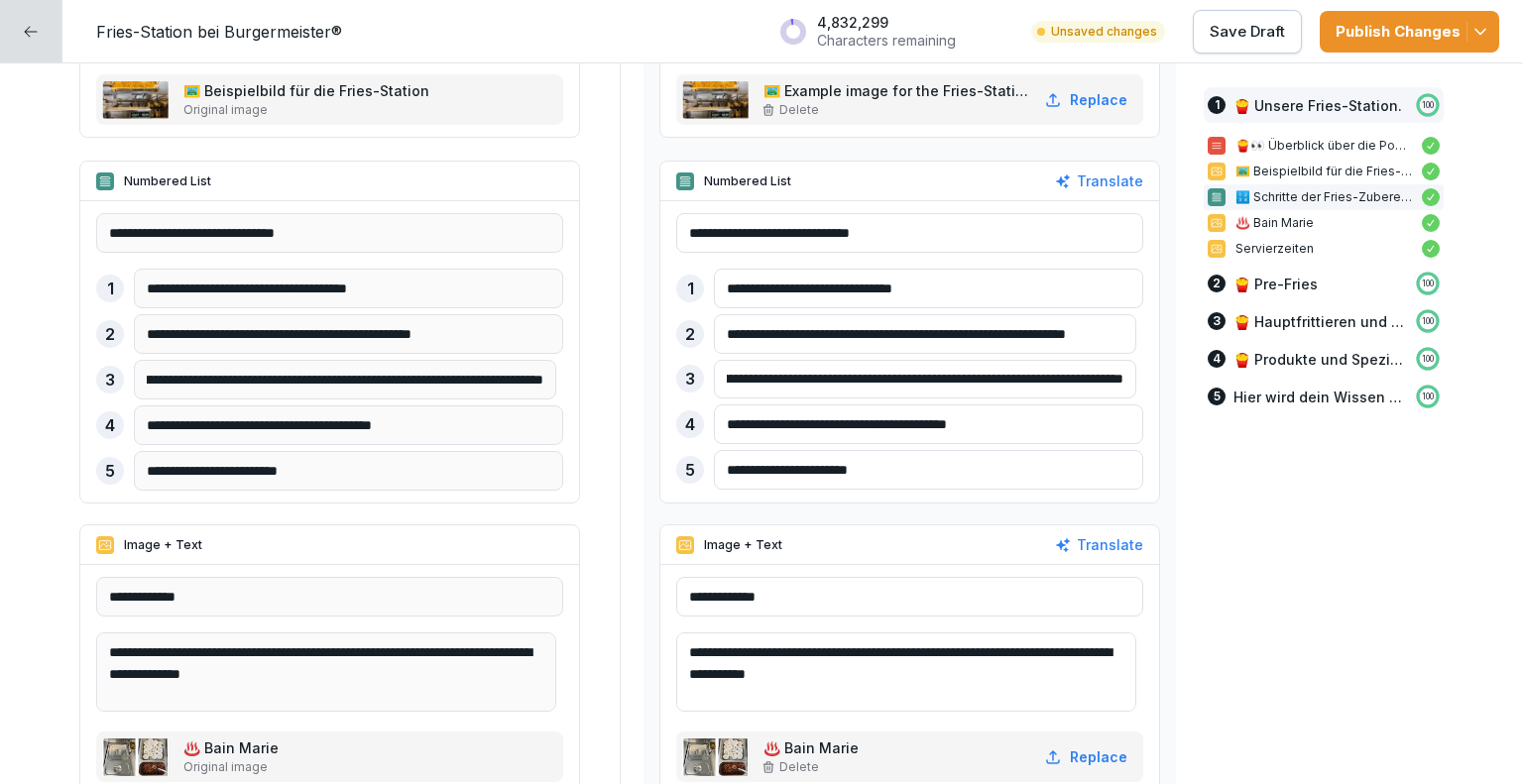 scroll, scrollTop: 0, scrollLeft: 0, axis: both 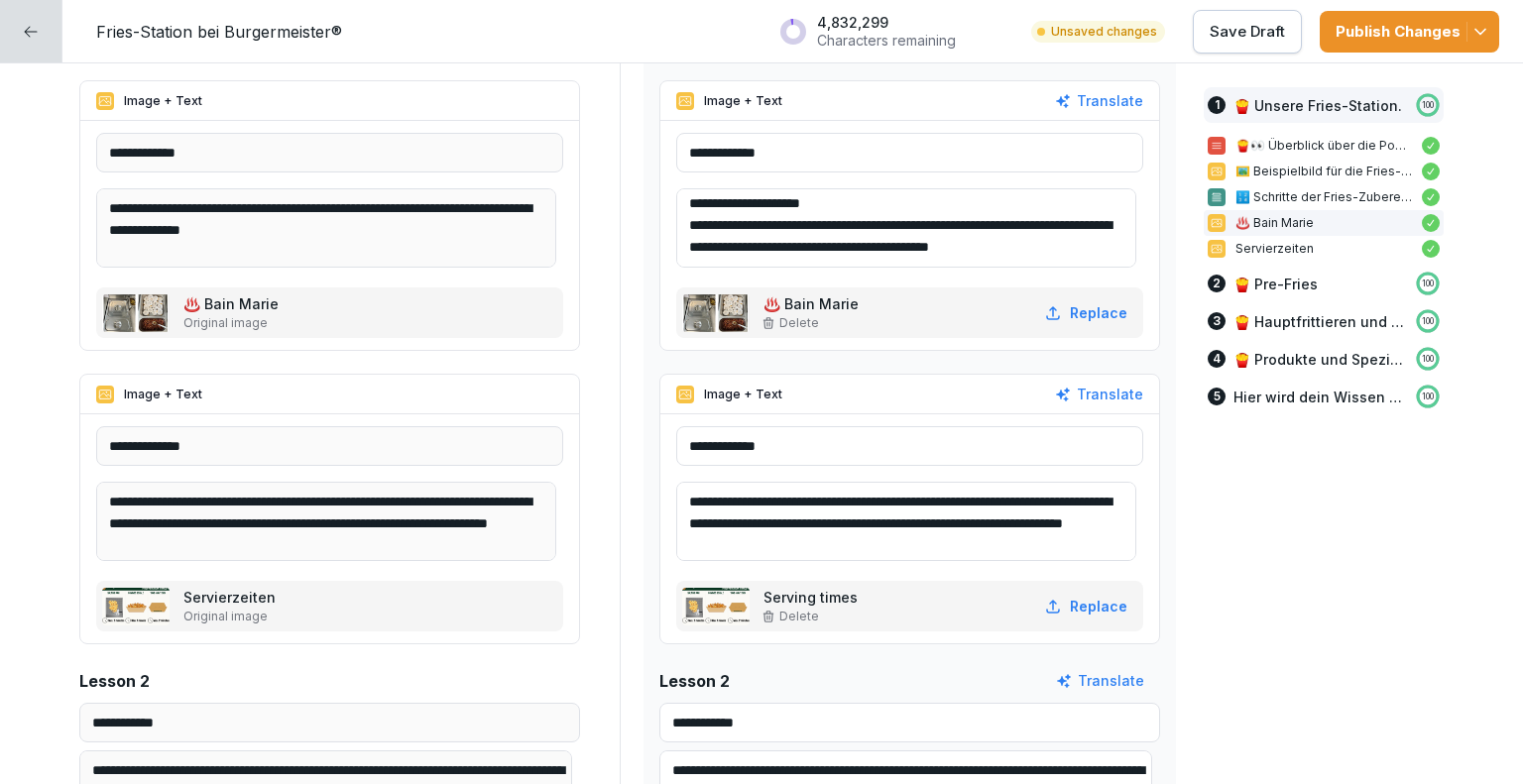 click on "**********" at bounding box center [906, 228] 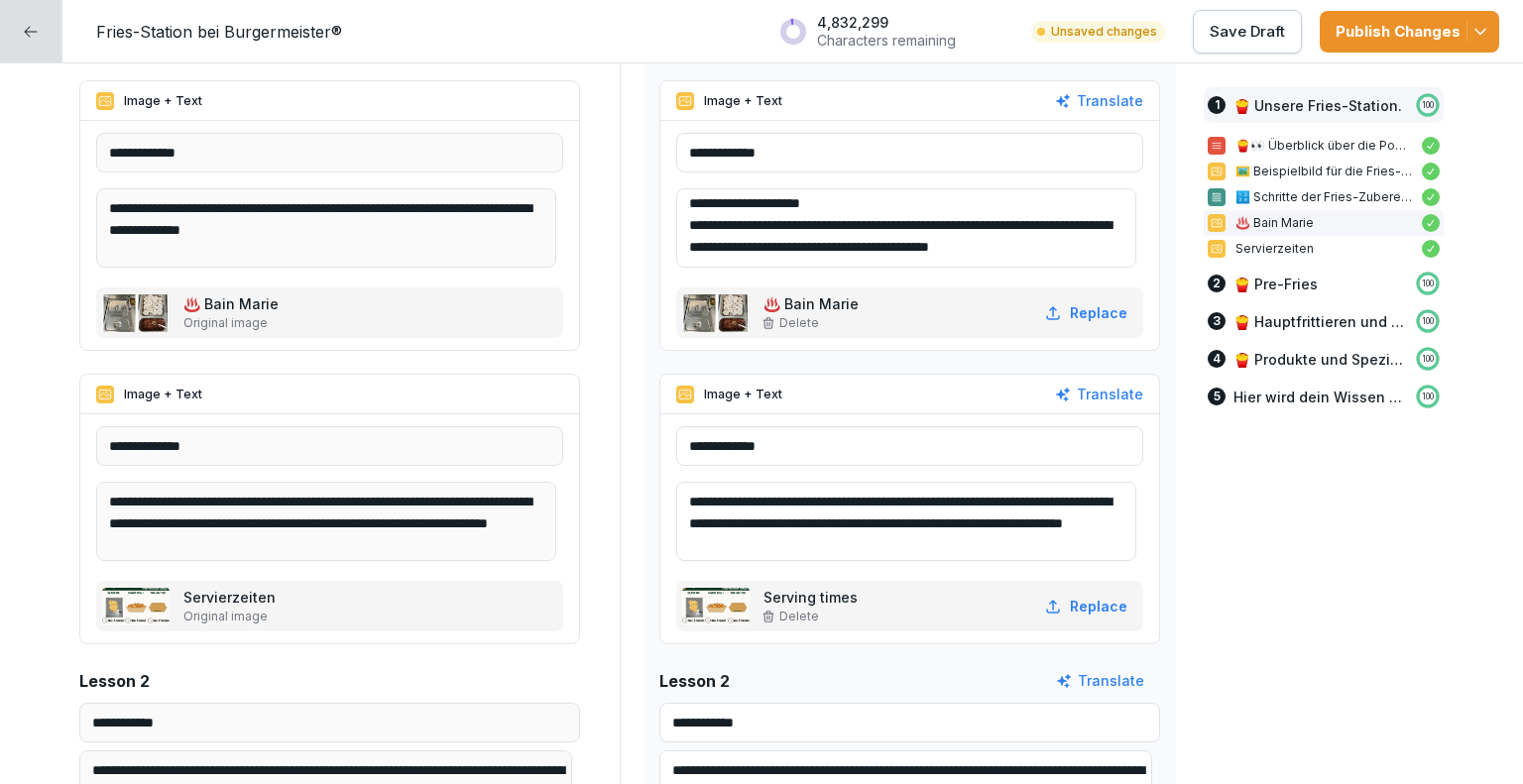 scroll, scrollTop: 89, scrollLeft: 0, axis: vertical 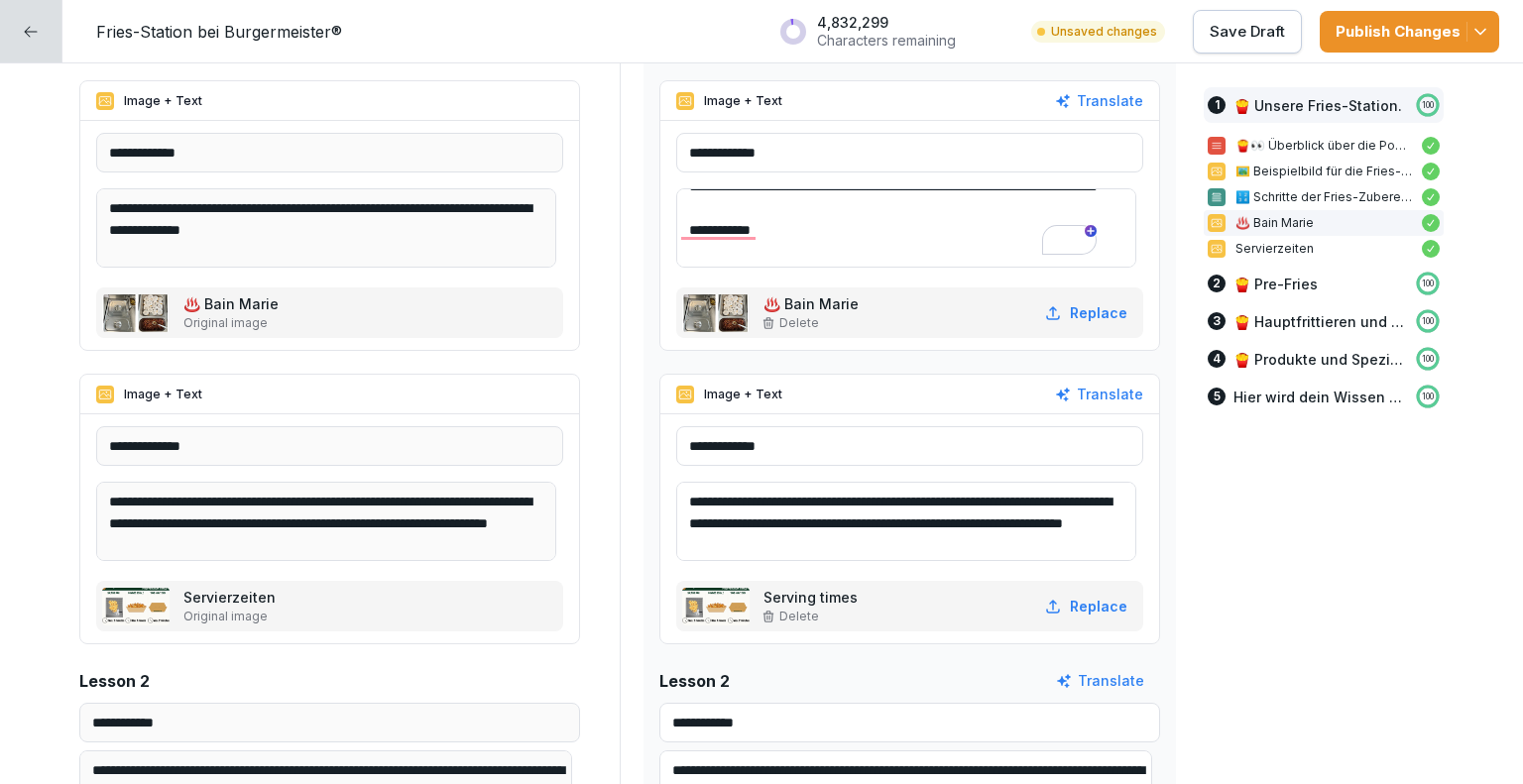 click on "**********" at bounding box center (906, 228) 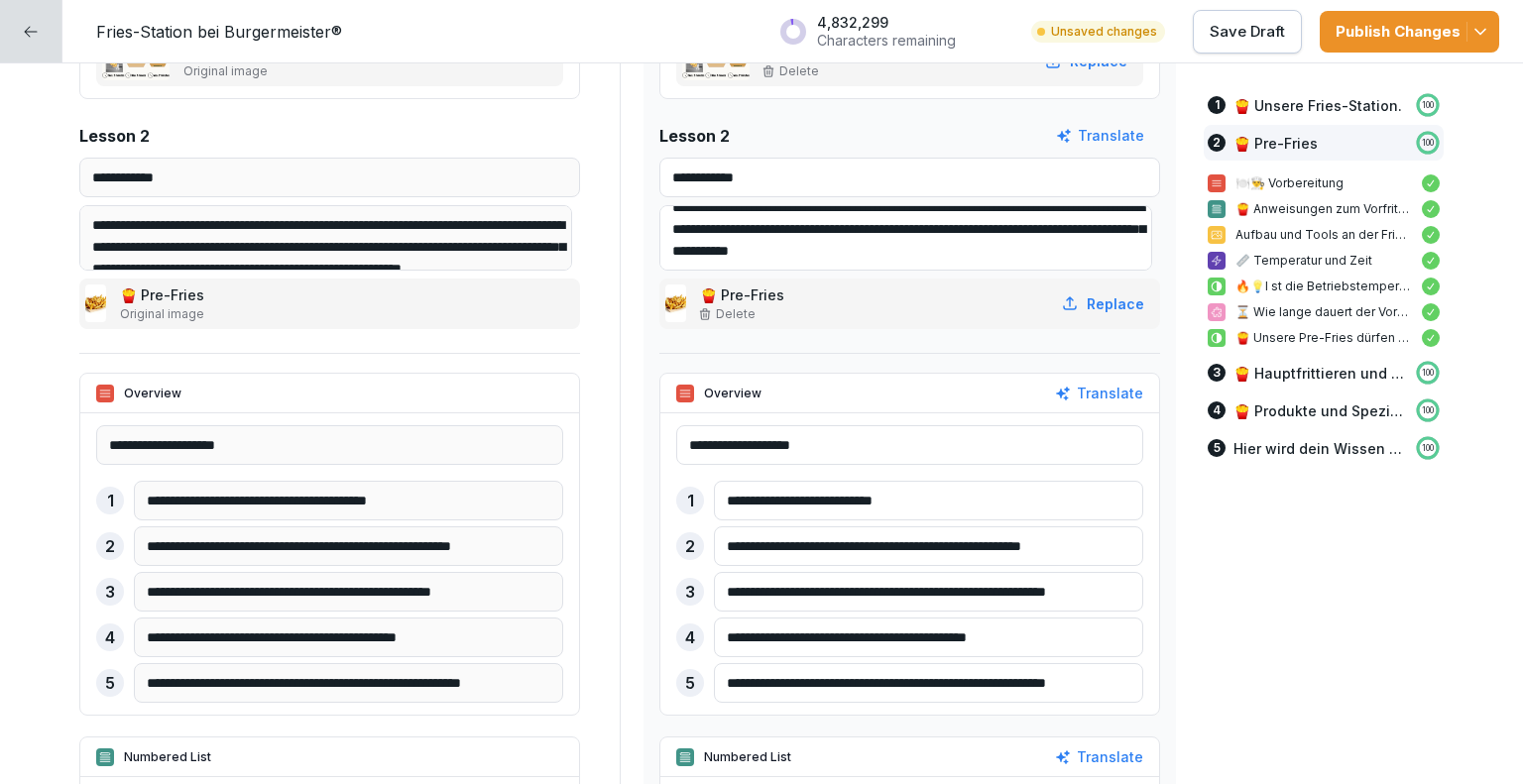 scroll, scrollTop: 40, scrollLeft: 0, axis: vertical 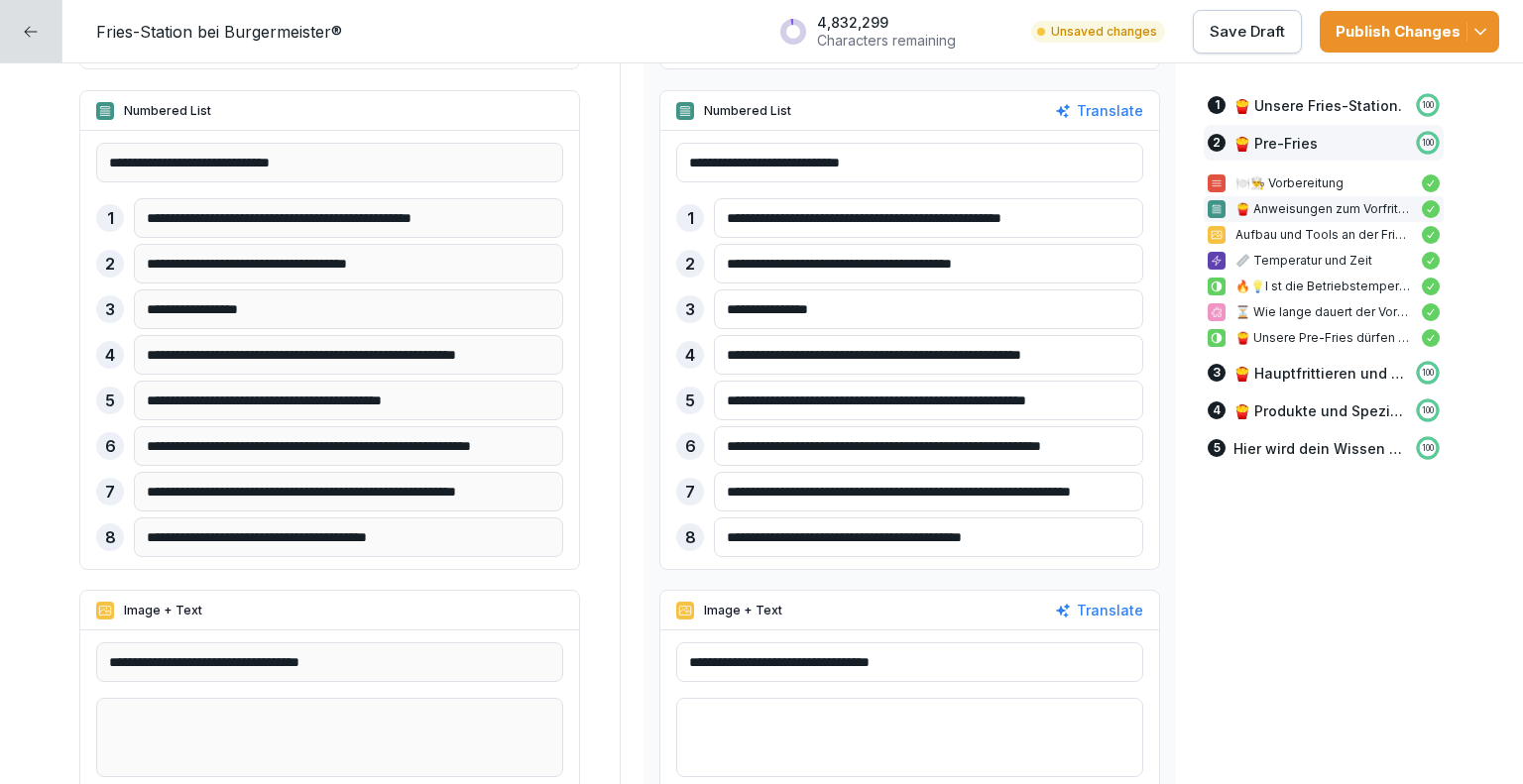 type on "**********" 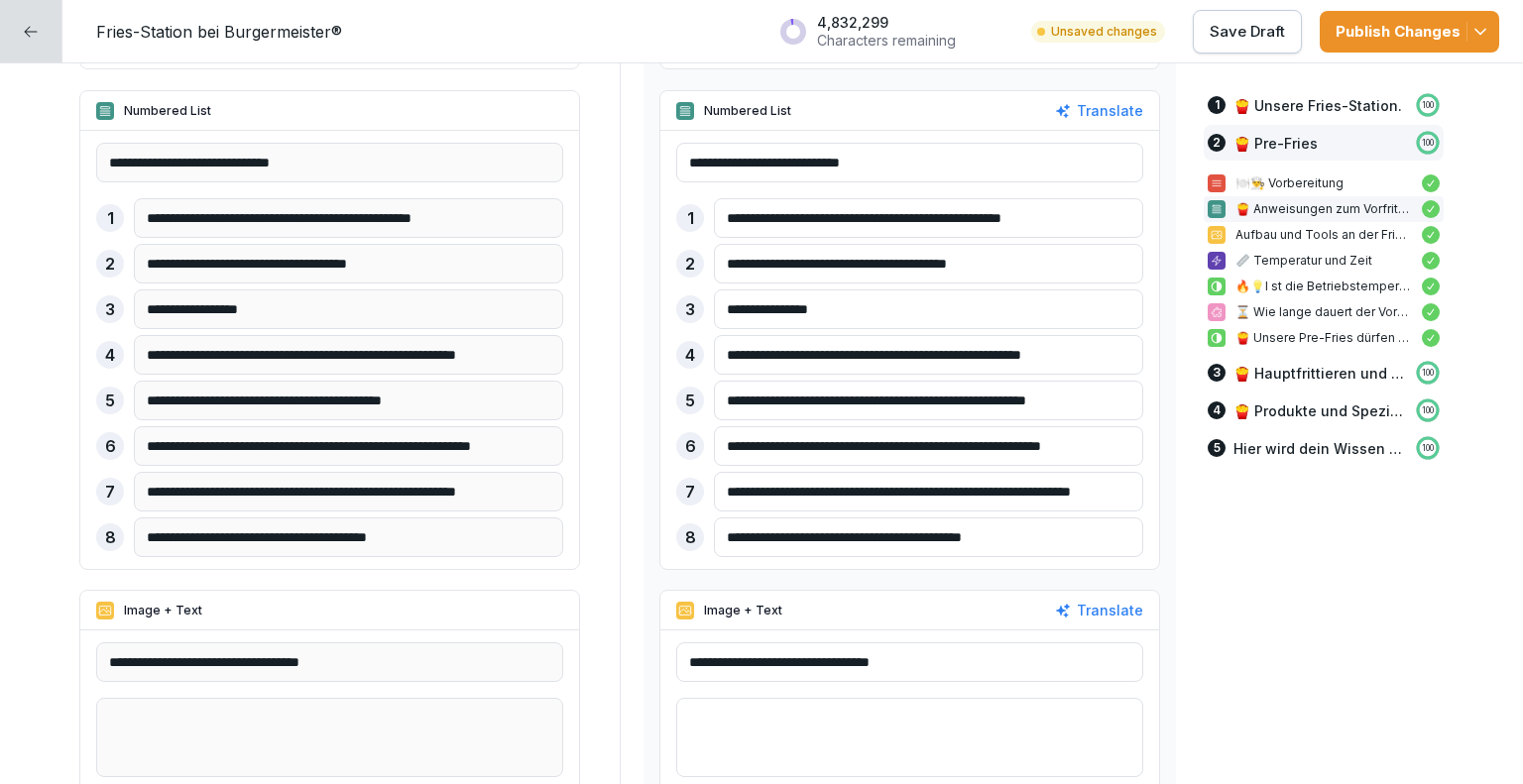 scroll, scrollTop: 0, scrollLeft: 13, axis: horizontal 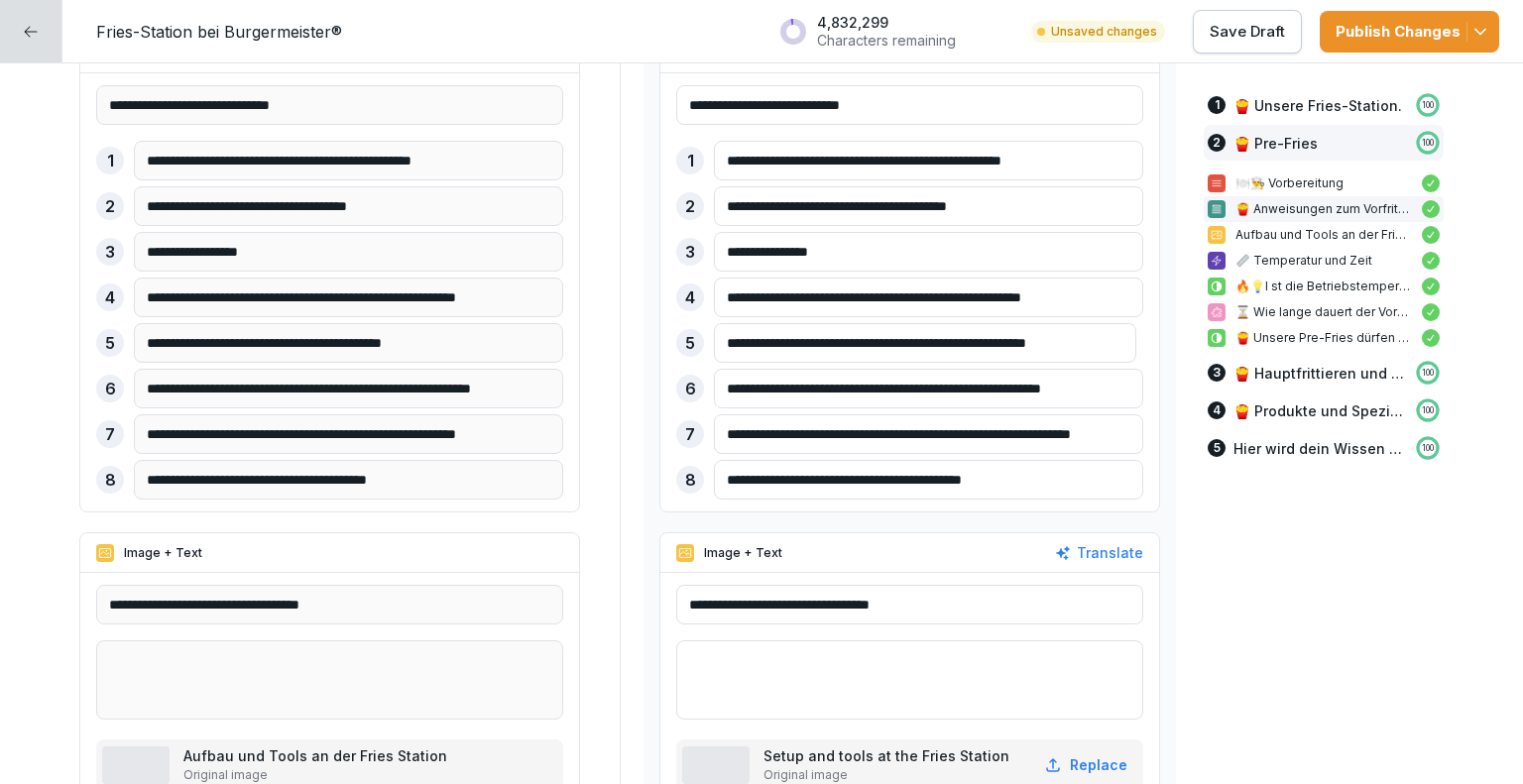 type on "**********" 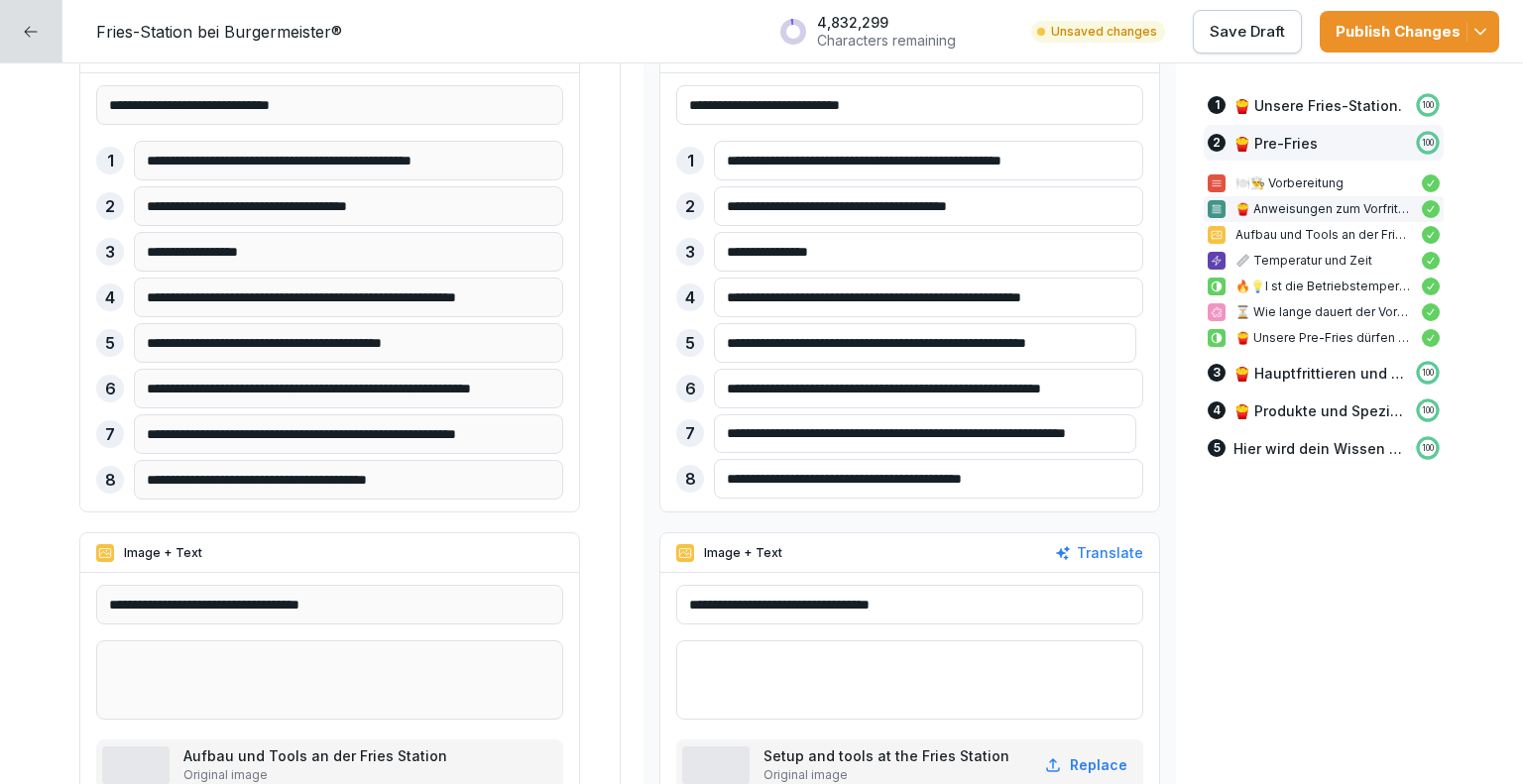 scroll, scrollTop: 0, scrollLeft: 54, axis: horizontal 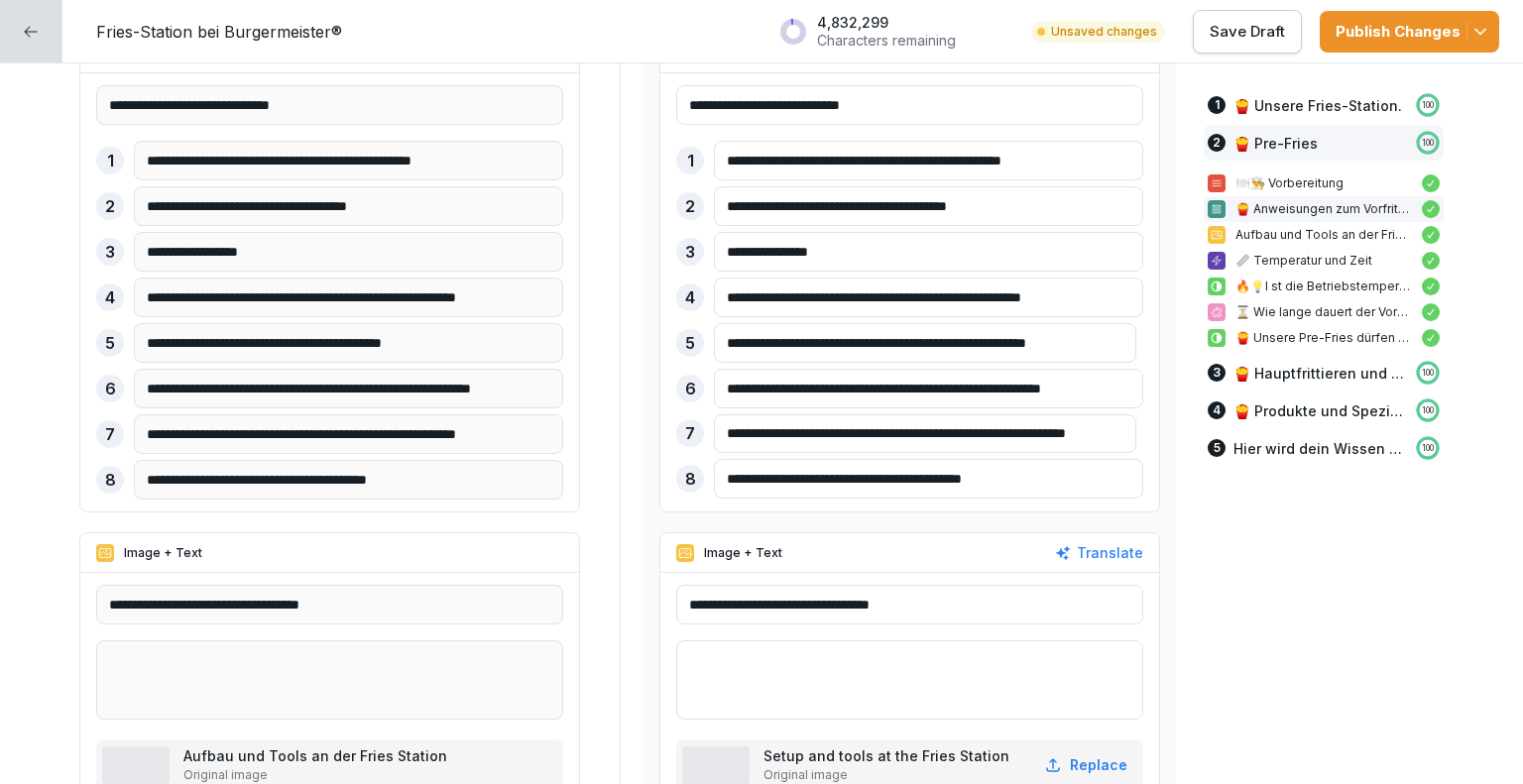 type on "**********" 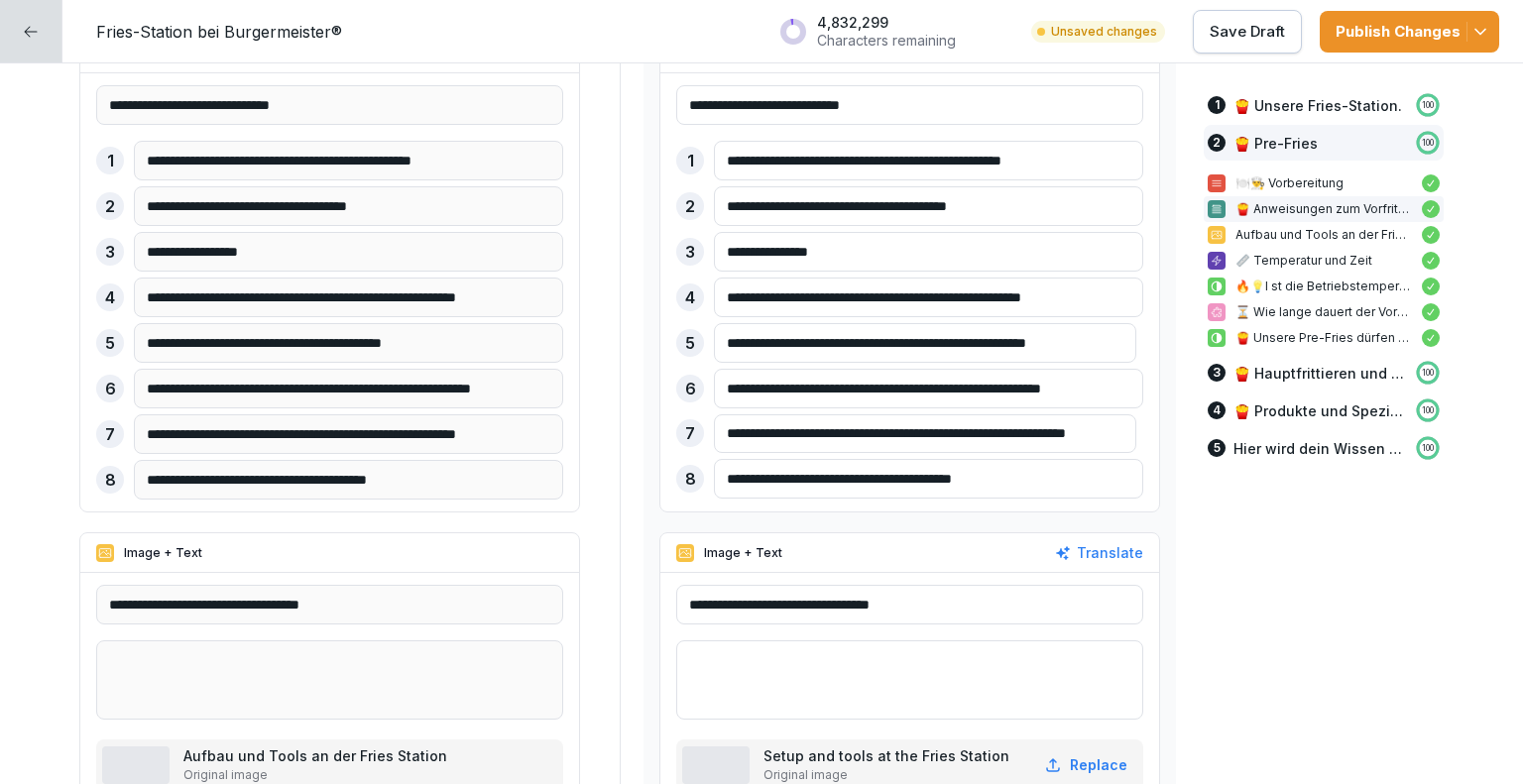 type on "**********" 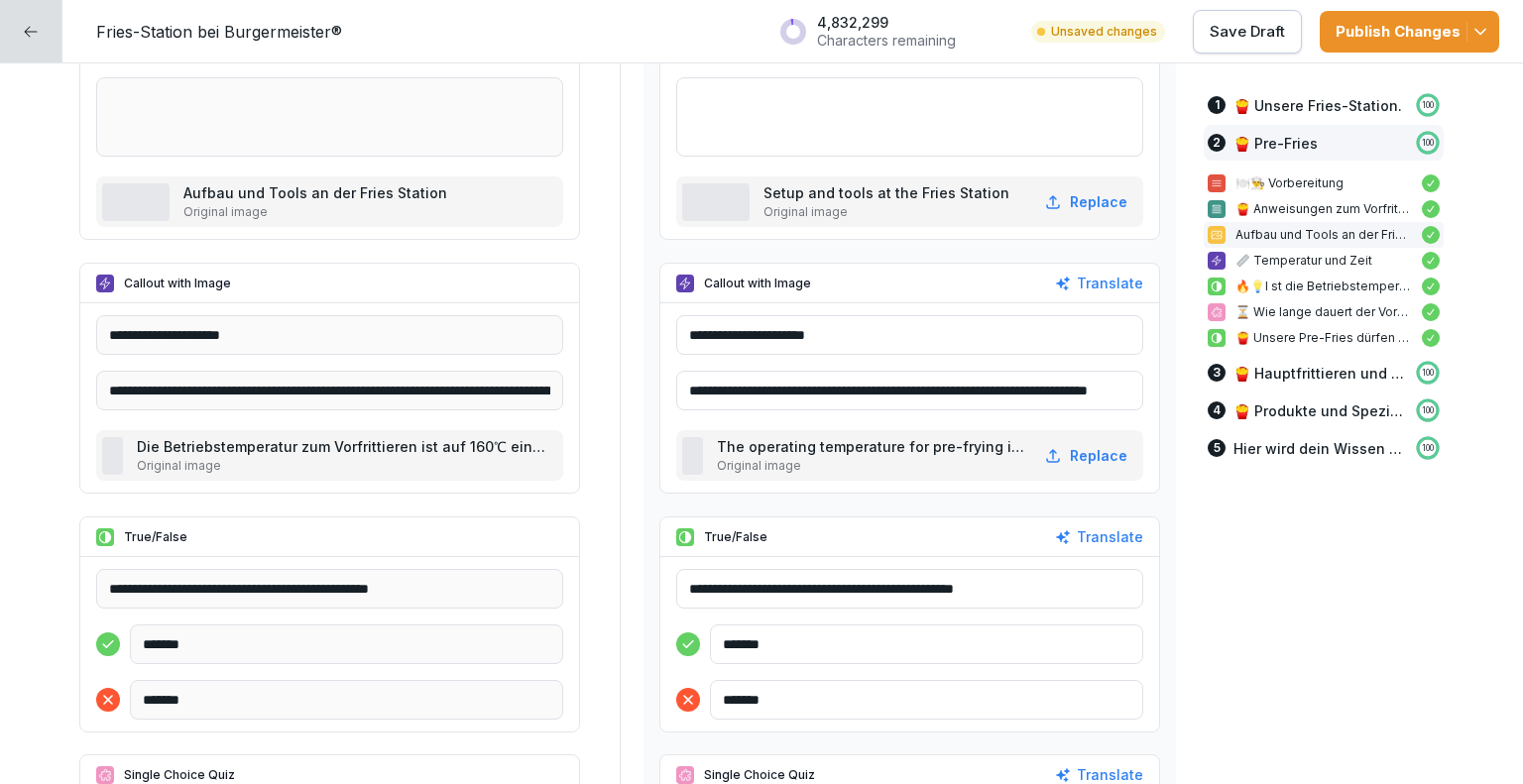 scroll, scrollTop: 3580, scrollLeft: 0, axis: vertical 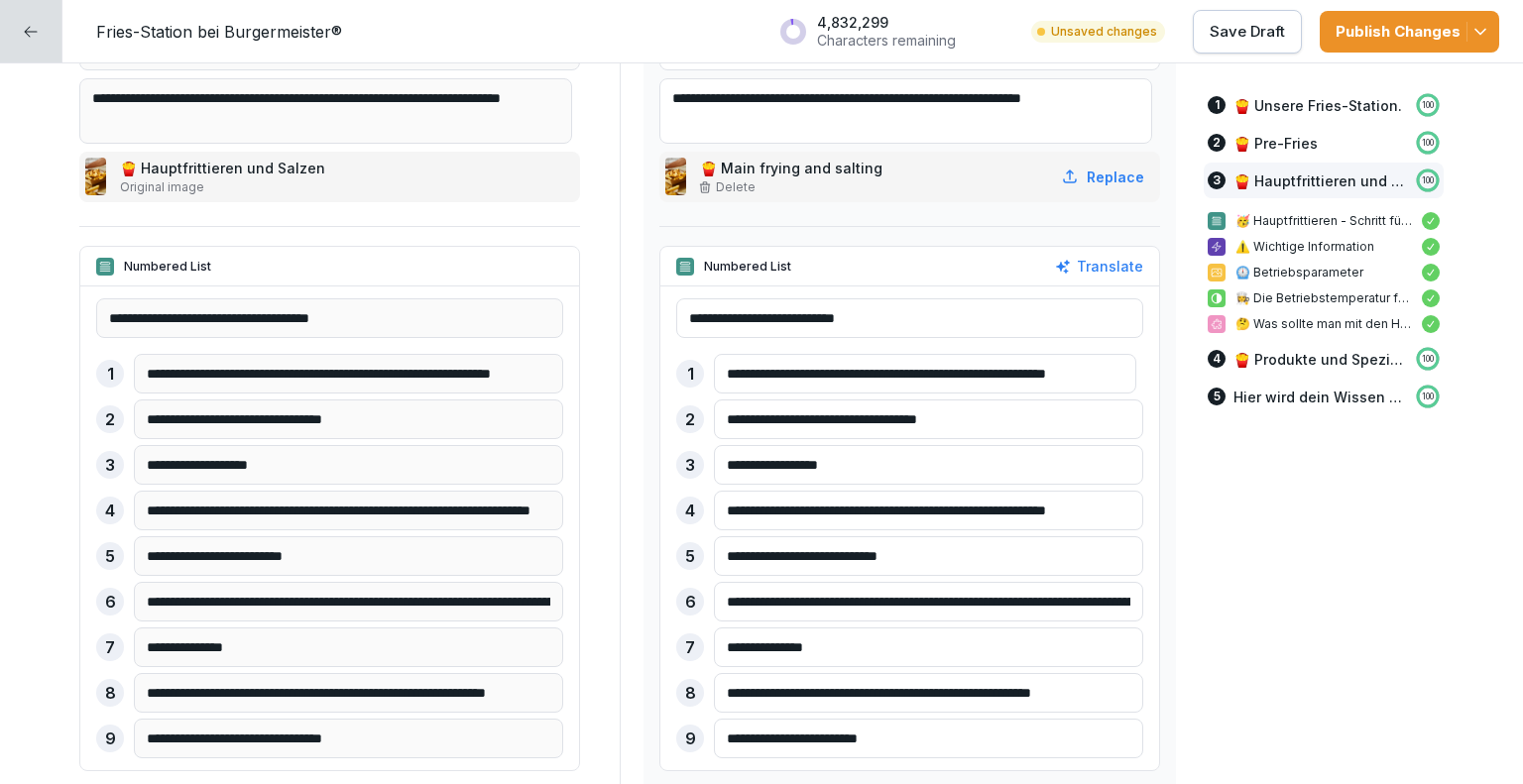 click on "**********" at bounding box center (928, 419) 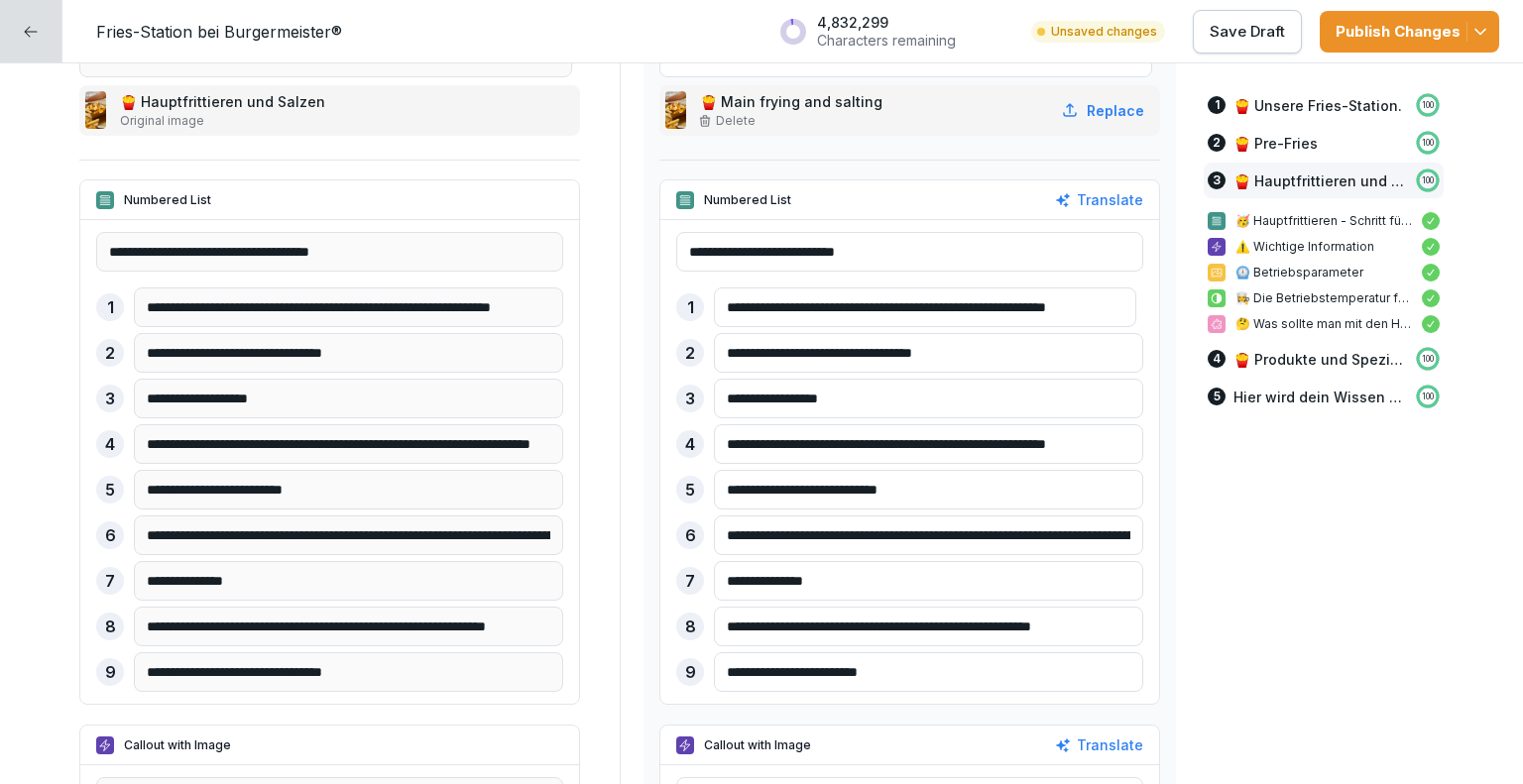 scroll, scrollTop: 5074, scrollLeft: 0, axis: vertical 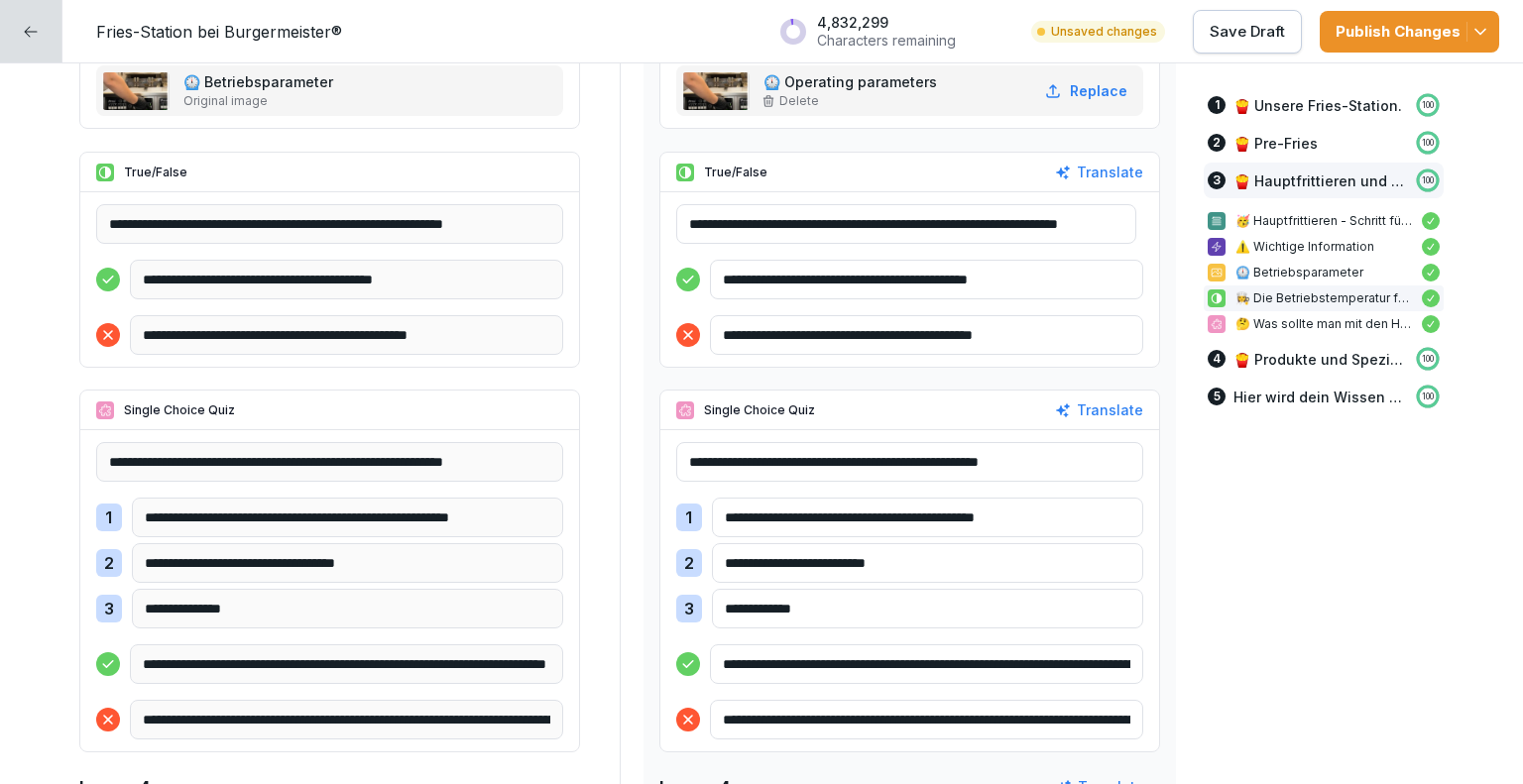 type on "**********" 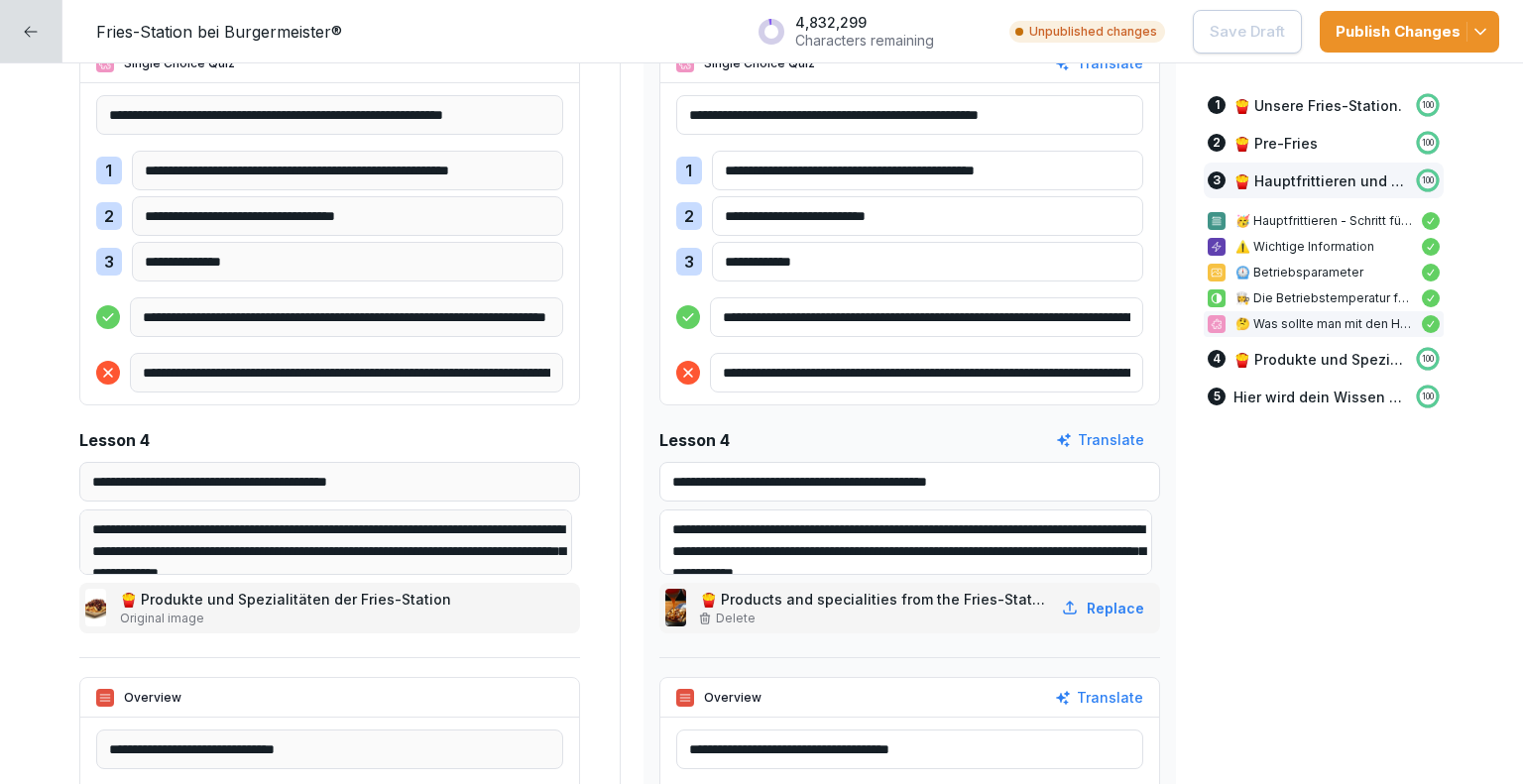 scroll, scrollTop: 6569, scrollLeft: 0, axis: vertical 